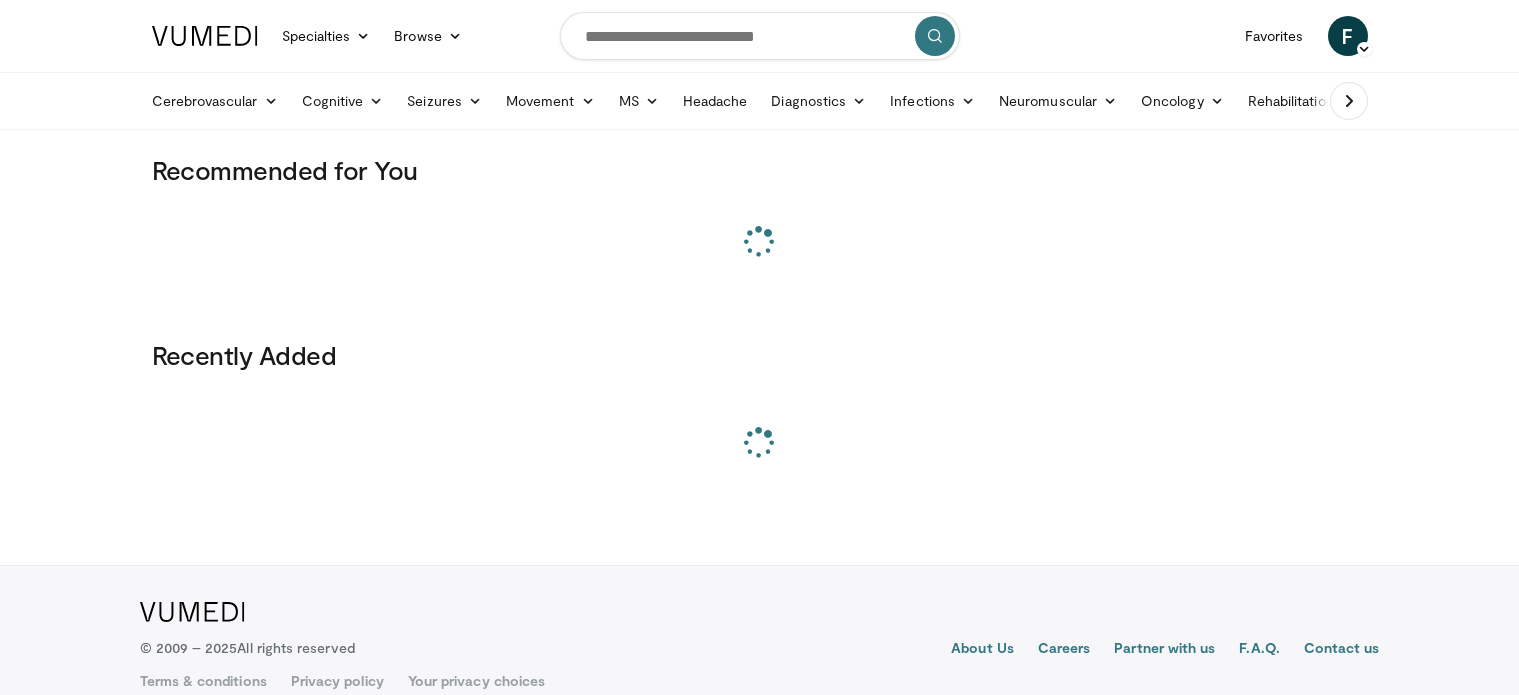 scroll, scrollTop: 0, scrollLeft: 0, axis: both 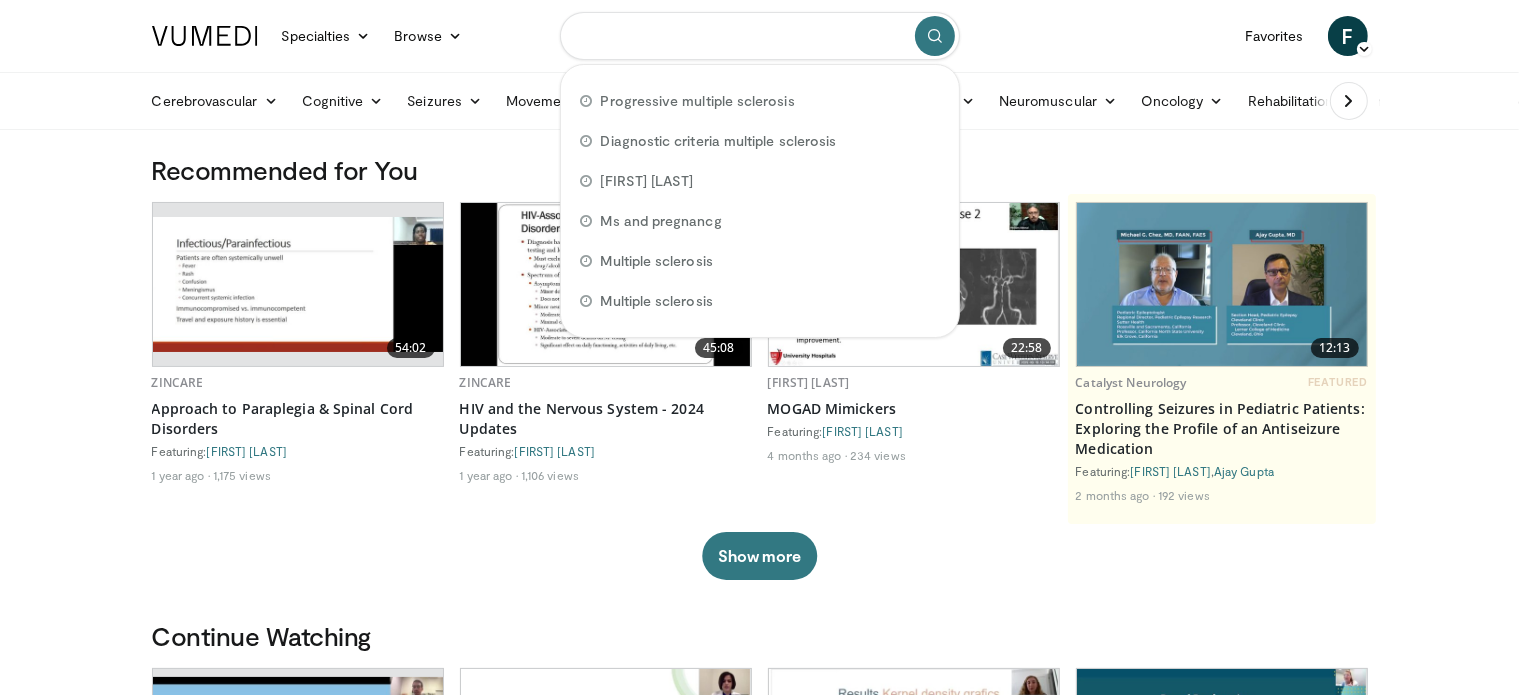 click at bounding box center (760, 36) 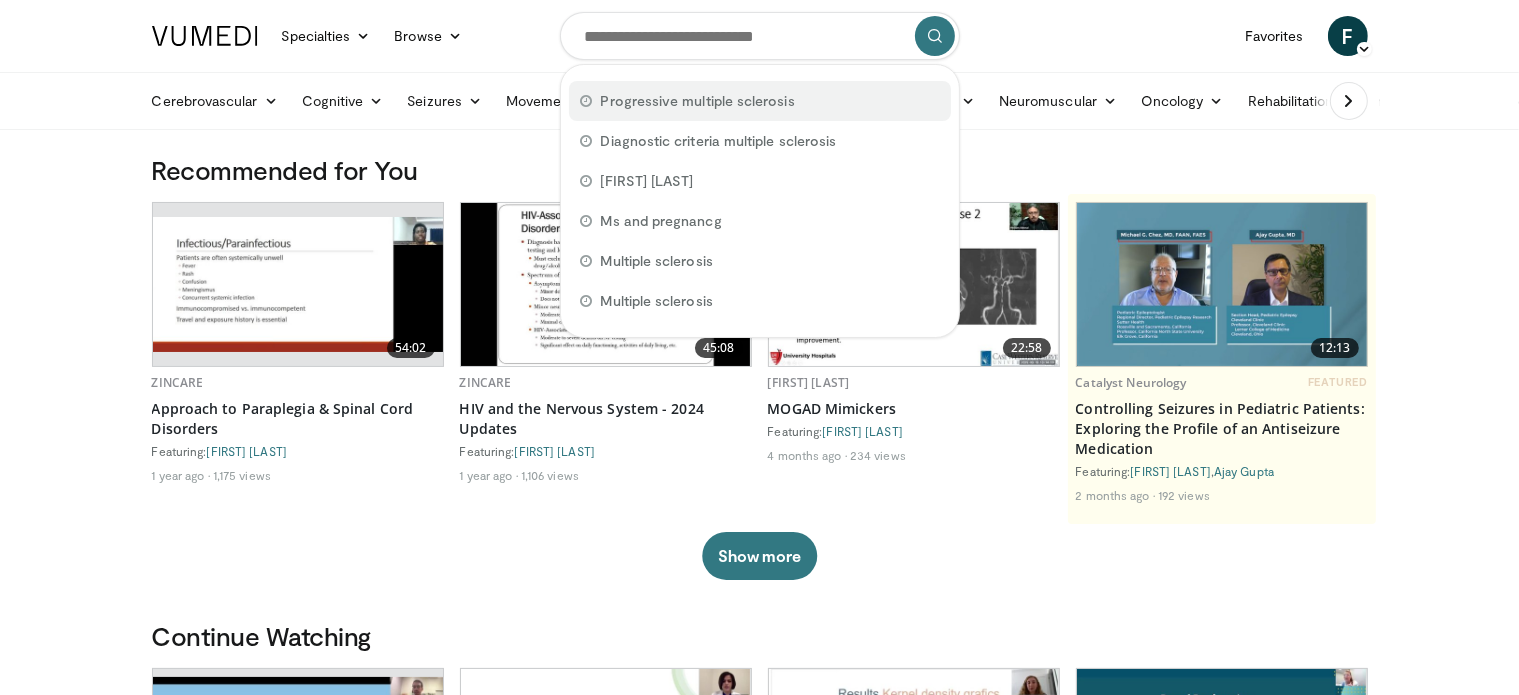 click on "Progressive multiple sclerosis" at bounding box center (698, 101) 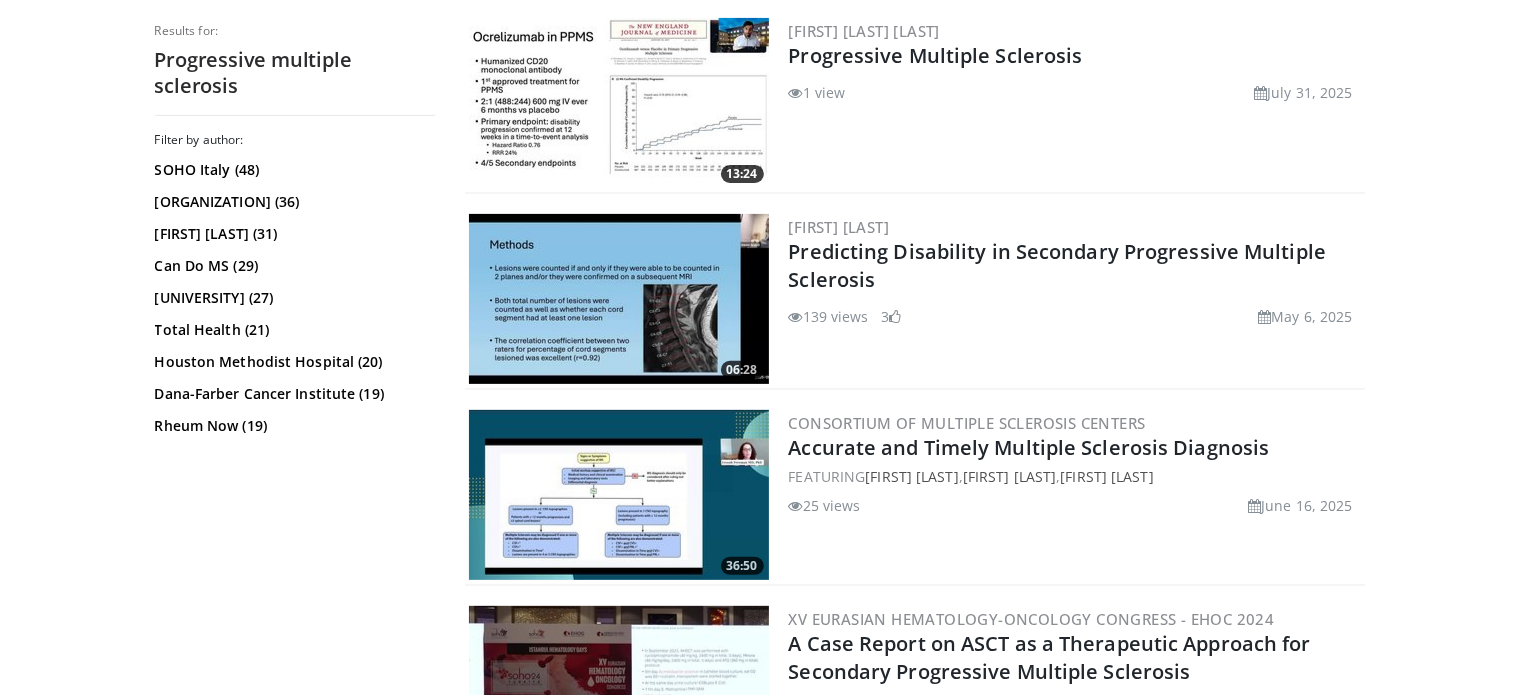 scroll, scrollTop: 466, scrollLeft: 0, axis: vertical 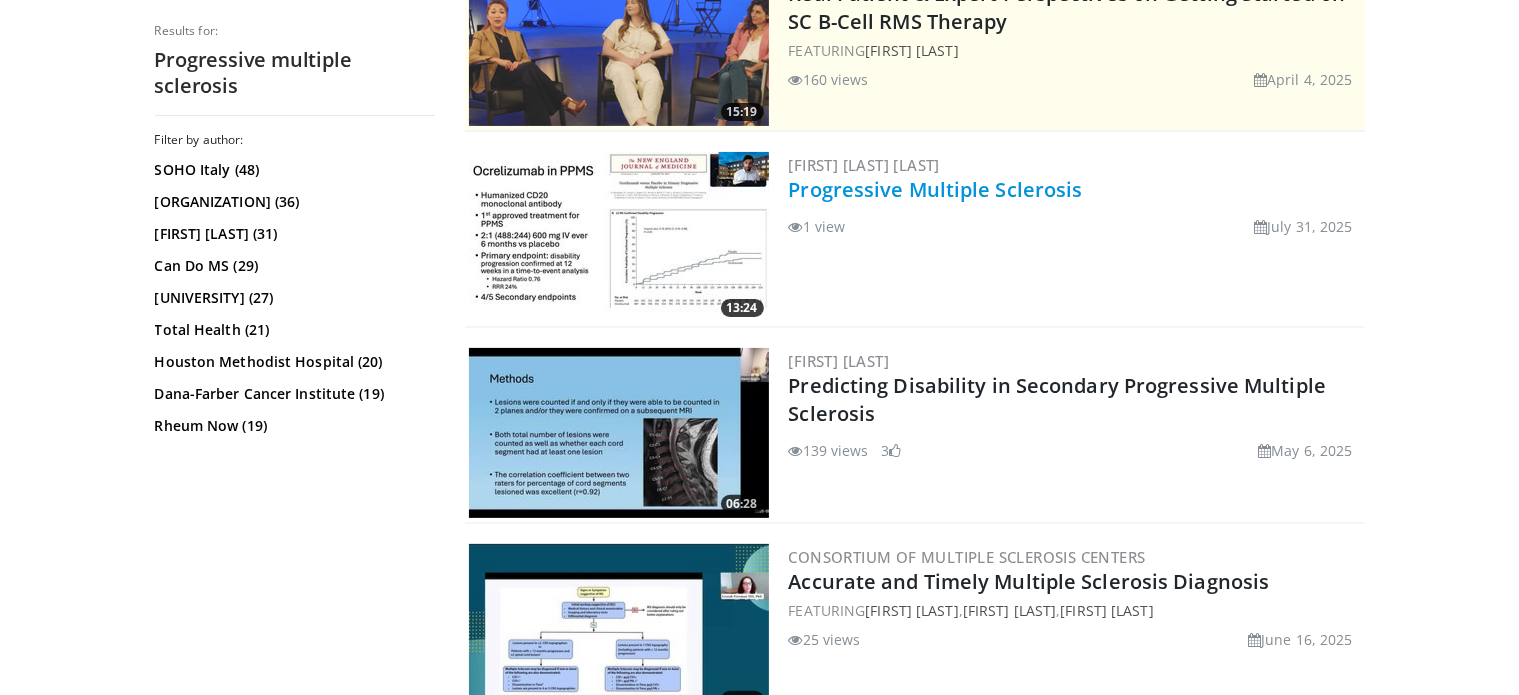 click on "Progressive Multiple Sclerosis" at bounding box center [936, 189] 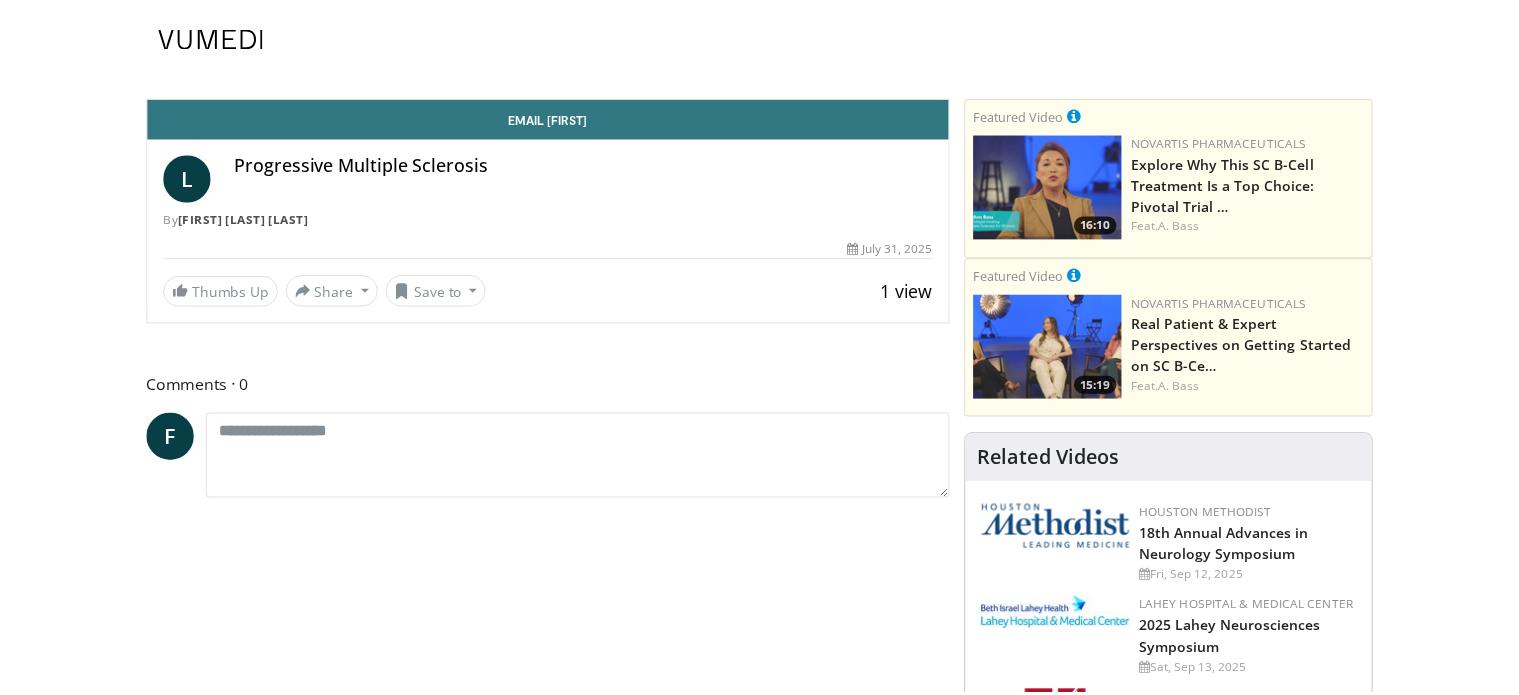 scroll, scrollTop: 0, scrollLeft: 0, axis: both 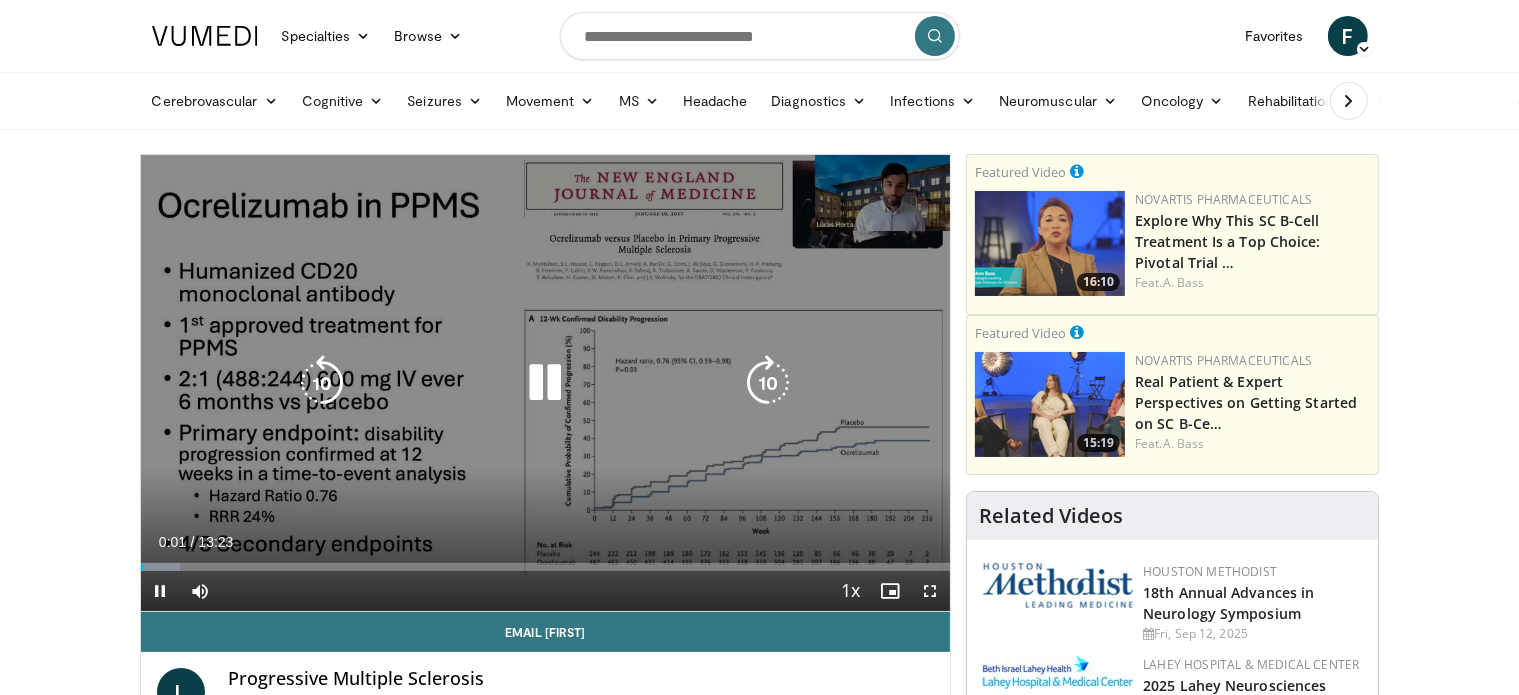 click at bounding box center [545, 383] 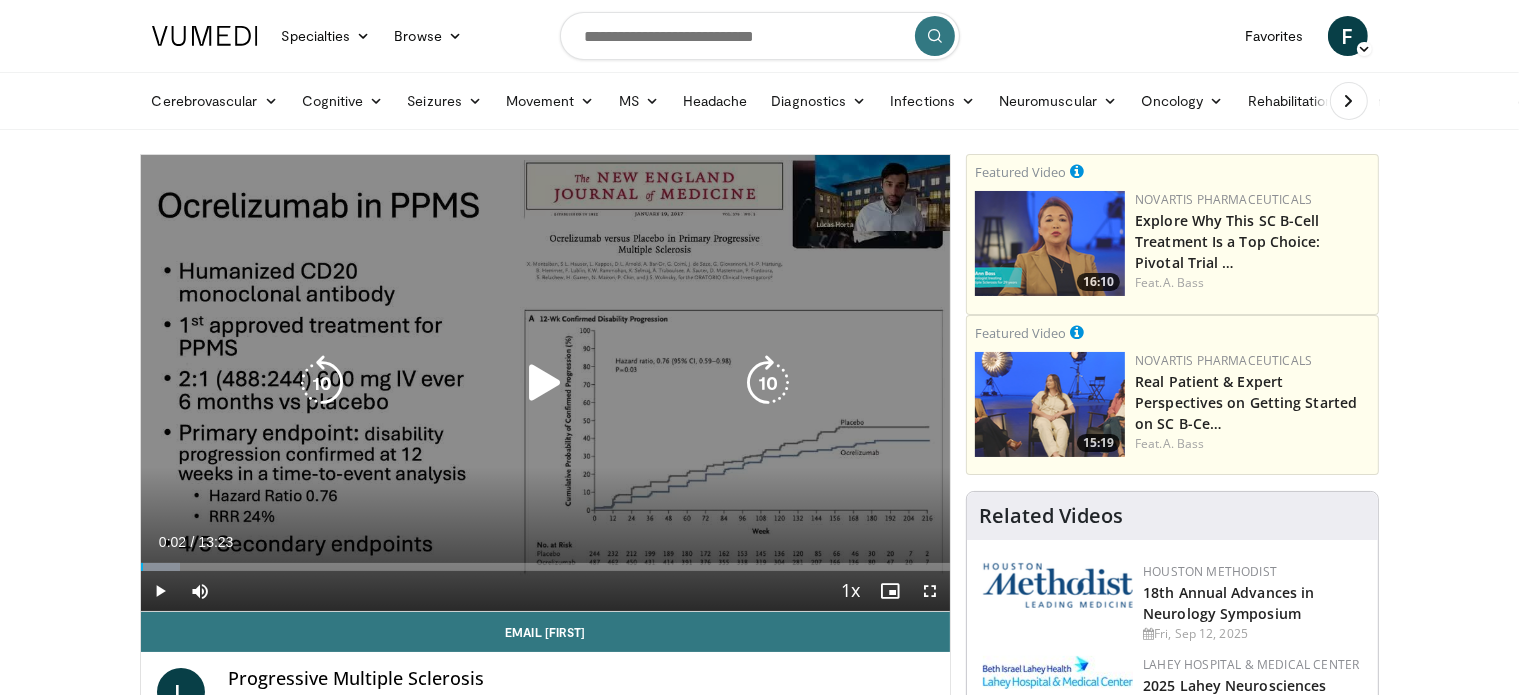 click on "10 seconds
Tap to unmute" at bounding box center [546, 383] 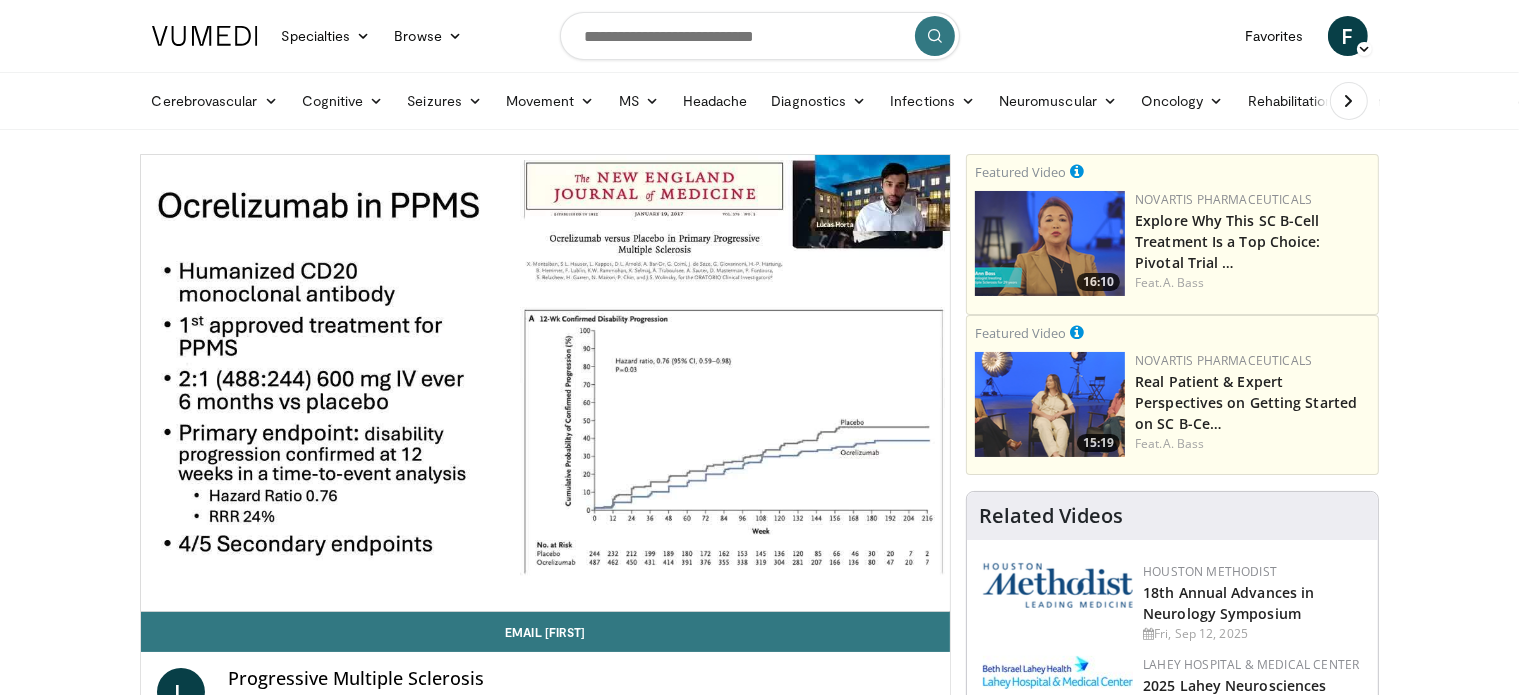 click at bounding box center [545, 383] 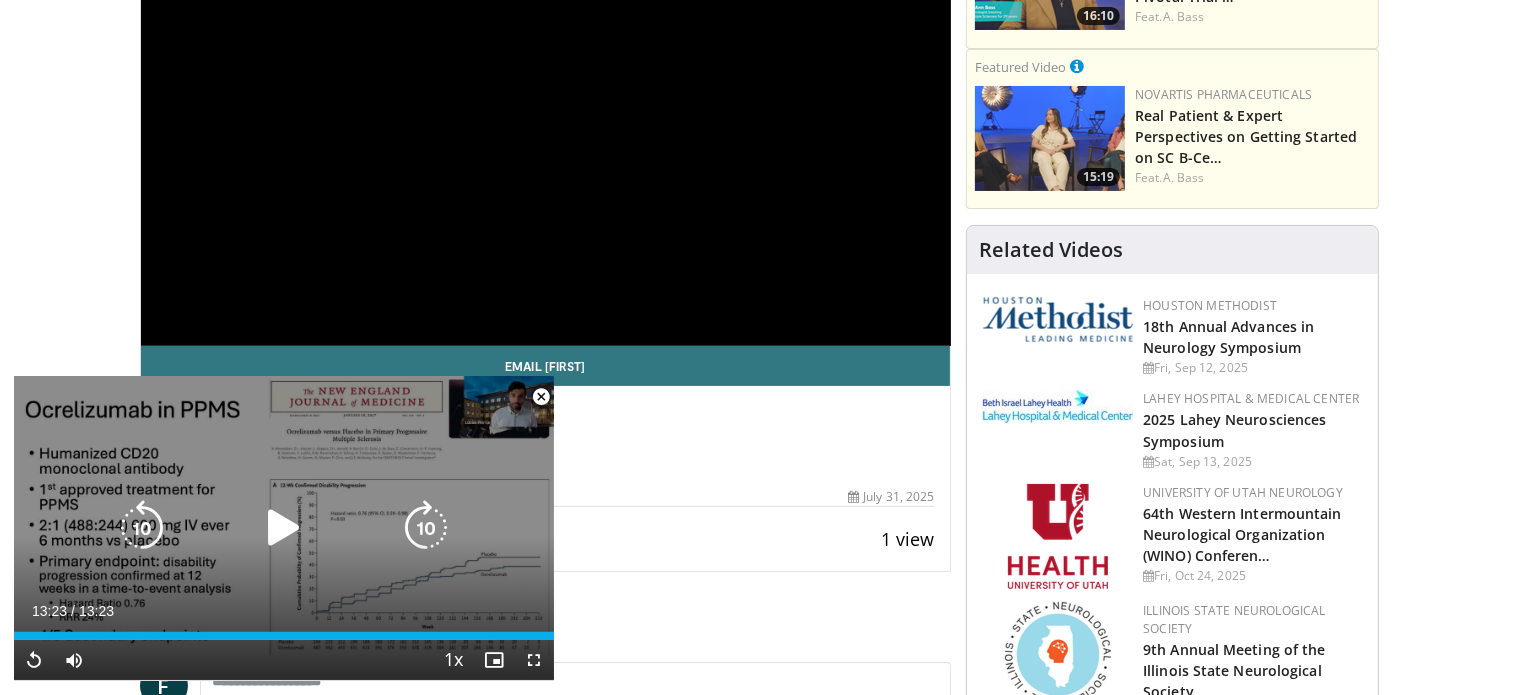 scroll, scrollTop: 600, scrollLeft: 0, axis: vertical 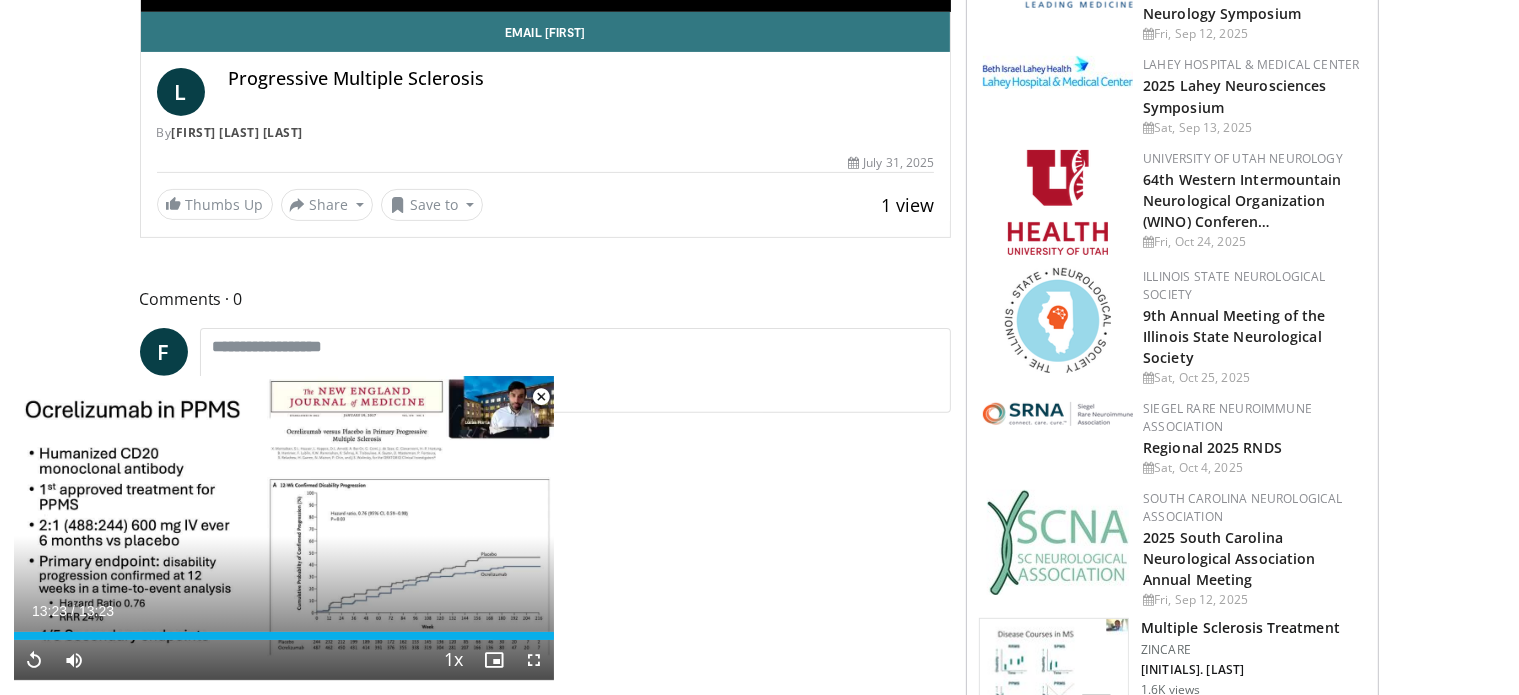 click at bounding box center (541, 397) 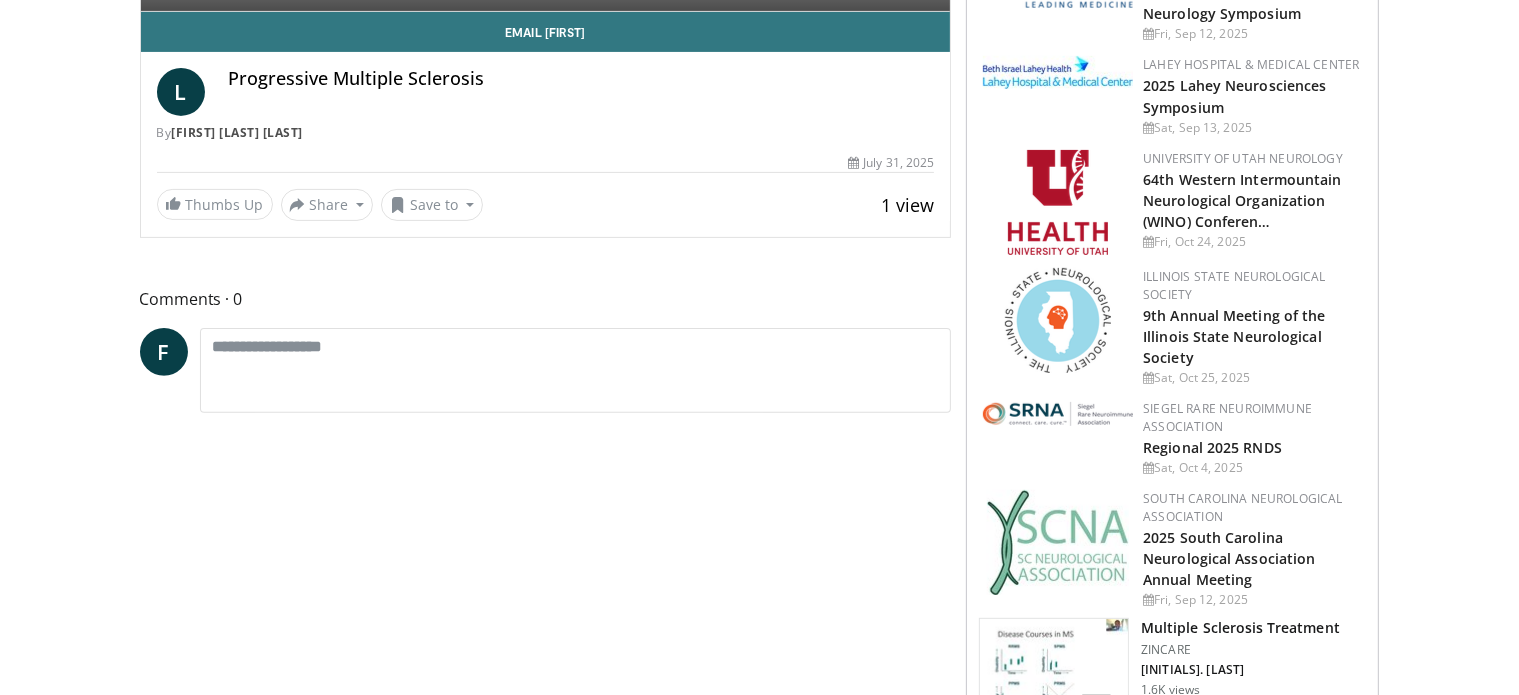 scroll, scrollTop: 733, scrollLeft: 0, axis: vertical 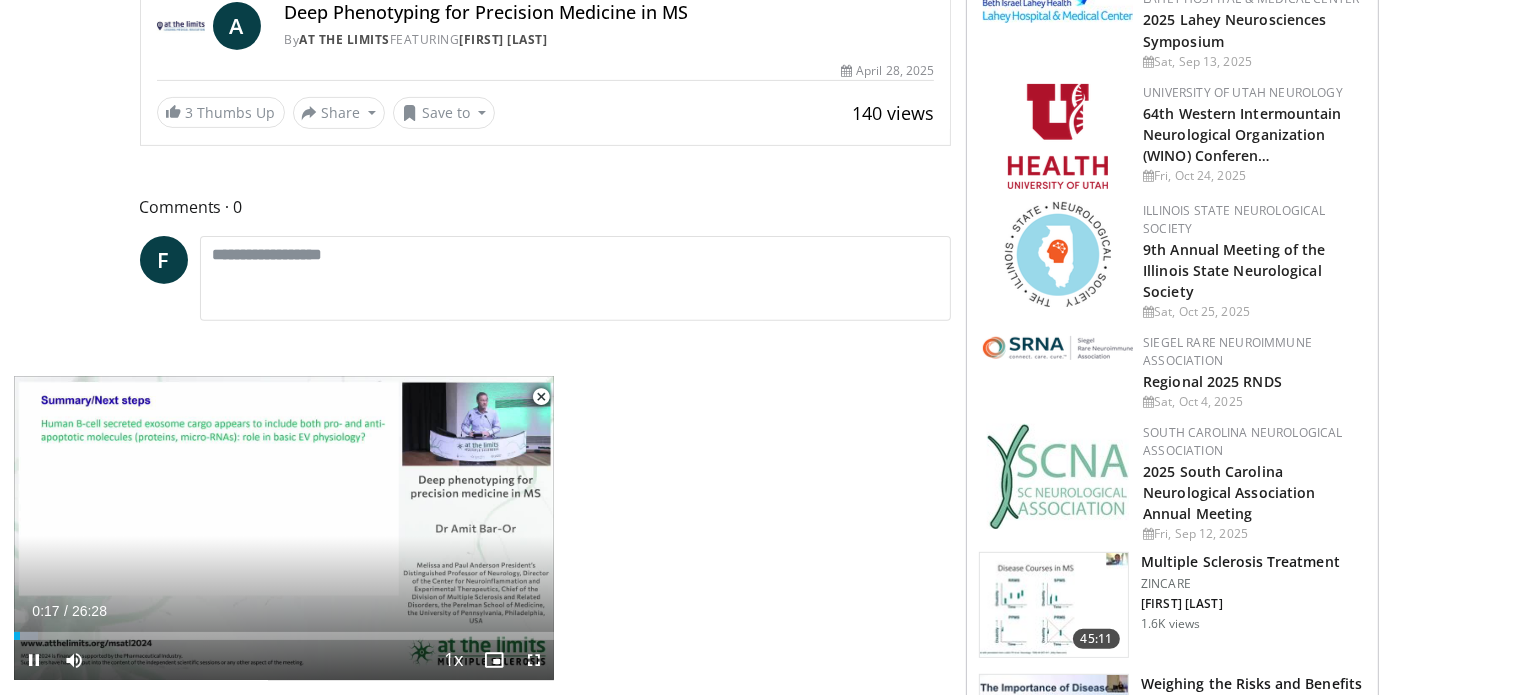 click at bounding box center (541, 397) 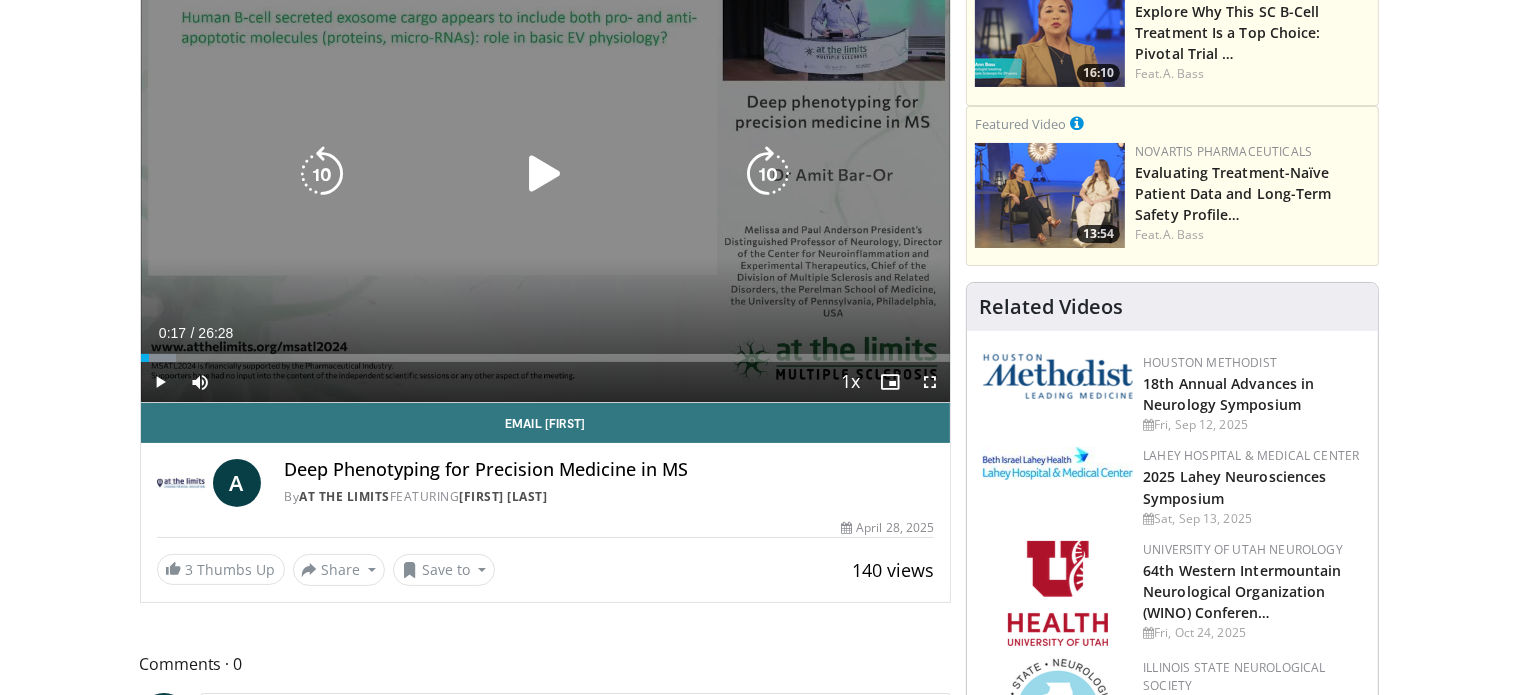 scroll, scrollTop: 0, scrollLeft: 0, axis: both 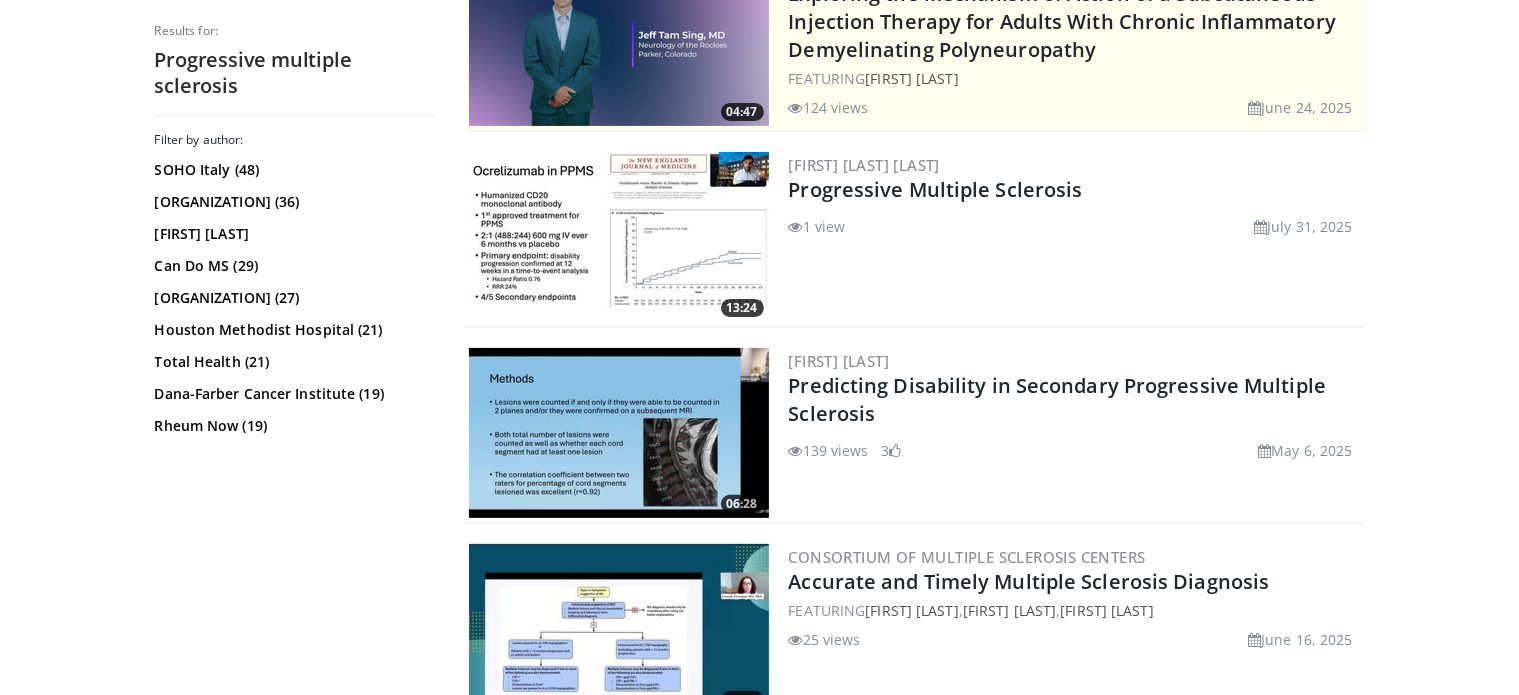 click at bounding box center [619, 237] 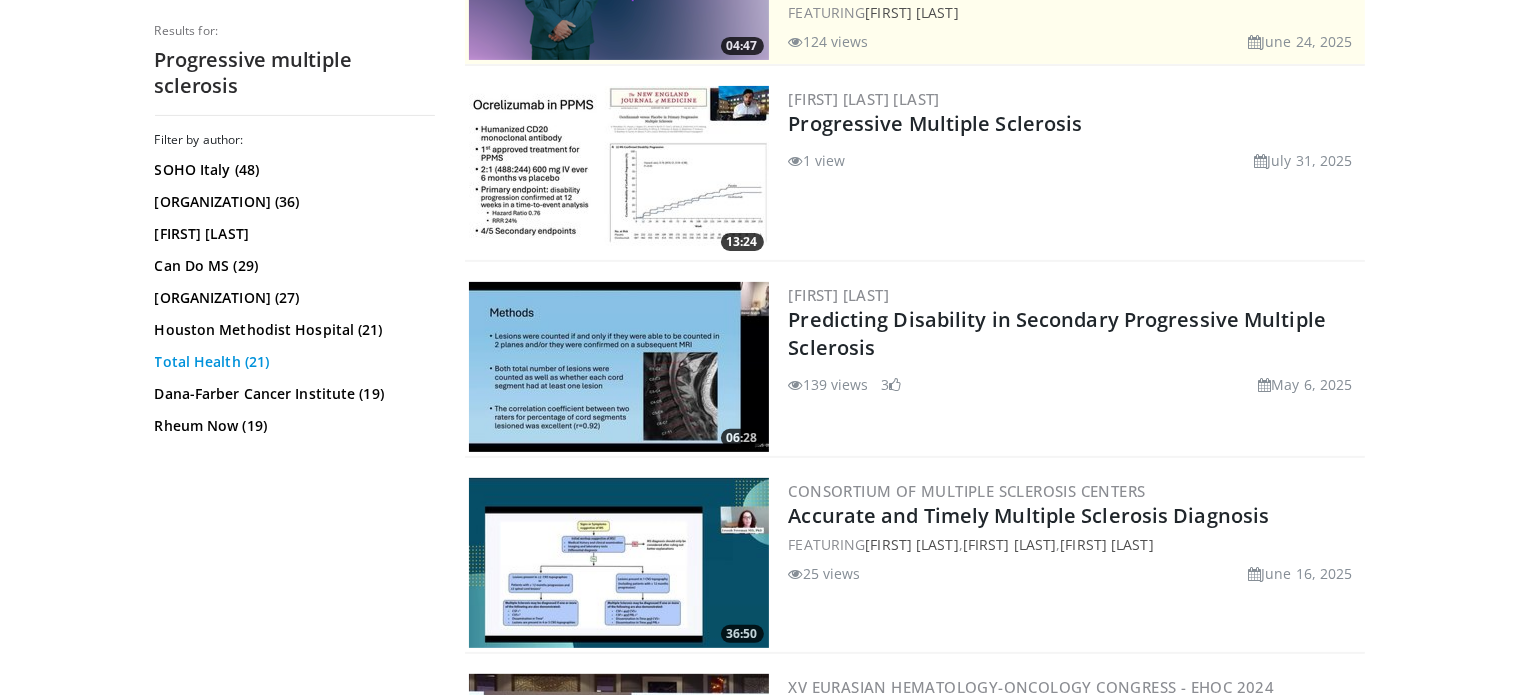 scroll, scrollTop: 732, scrollLeft: 0, axis: vertical 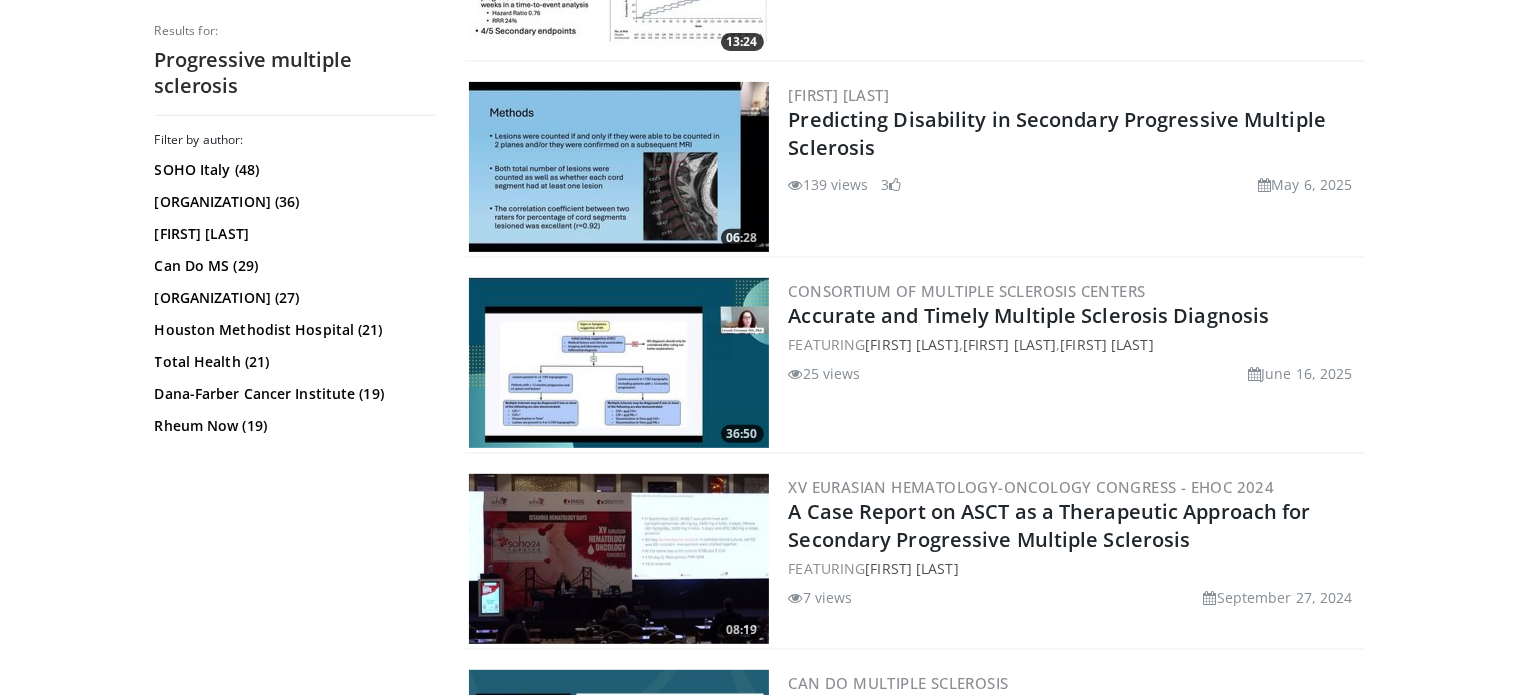 click at bounding box center (619, 167) 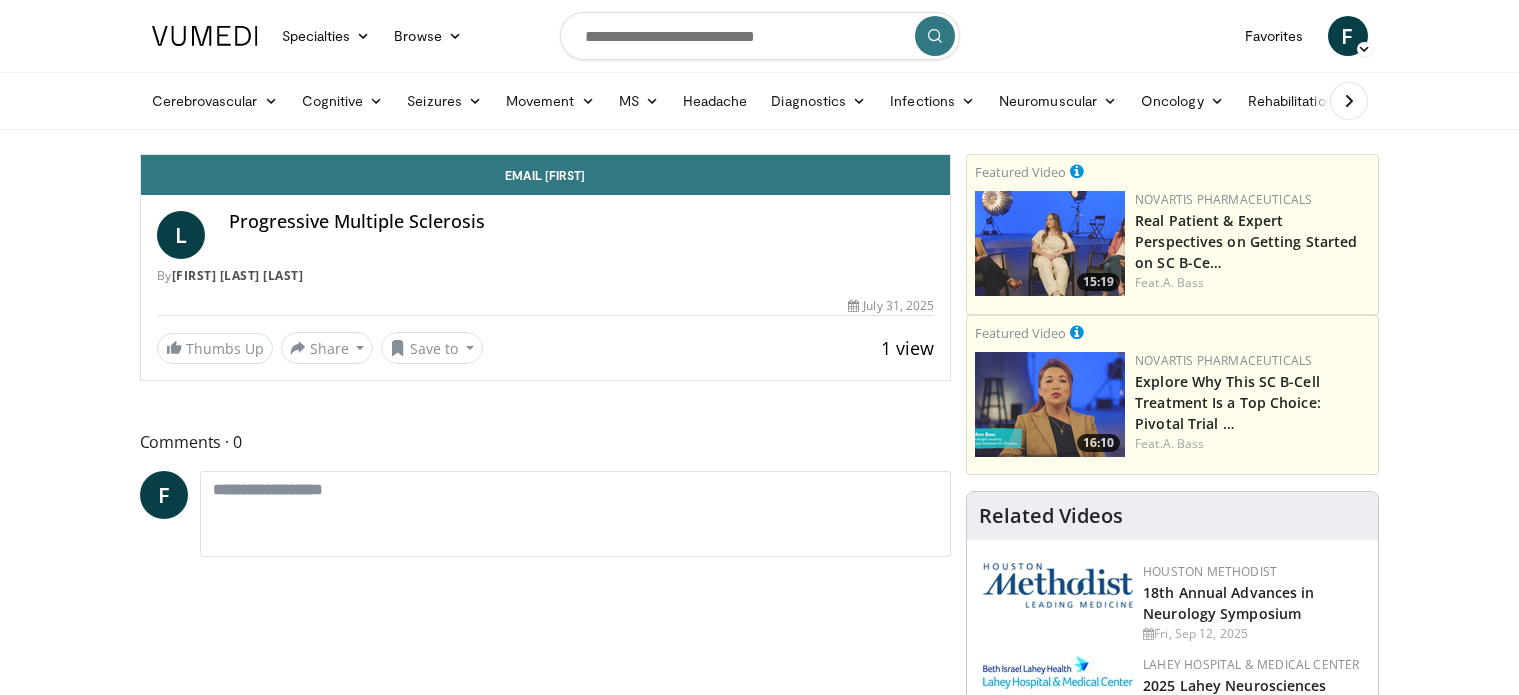 scroll, scrollTop: 0, scrollLeft: 0, axis: both 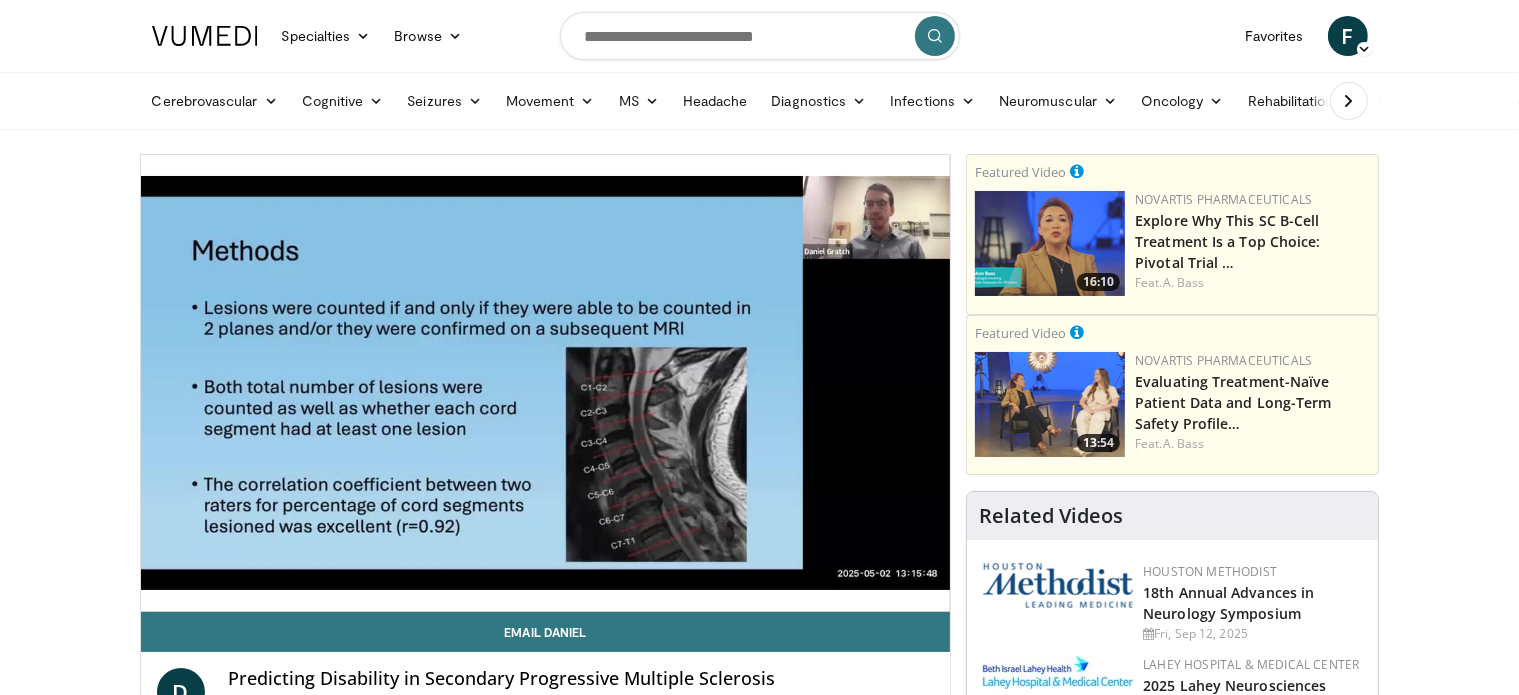click on "Specialties
Adult & Family Medicine
Allergy, Asthma, Immunology
Anesthesiology
Cardiology
Dental
Dermatology
Endocrinology
Gastroenterology & Hepatology
General Surgery
Hematology & Oncology
Infectious Disease
Nephrology
Neurology
Neurosurgery
Obstetrics & Gynecology
Ophthalmology
Oral Maxillofacial
Orthopaedics
Otolaryngology
Pediatrics
Plastic Surgery
Podiatry
Psychiatry
Pulmonology
Radiation Oncology
Radiology
Rheumatology
Urology" at bounding box center (759, 2004) 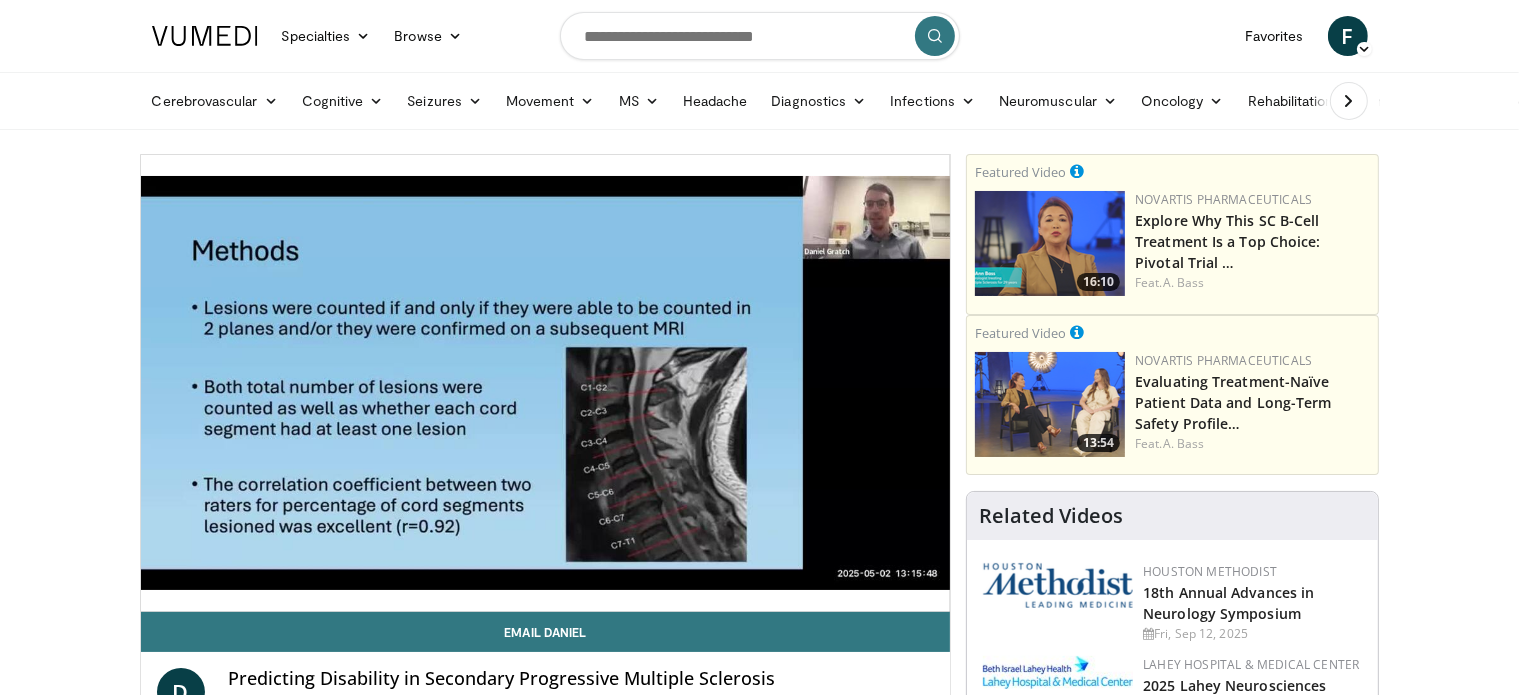 click on "10 seconds
Tap to unmute" at bounding box center (546, 383) 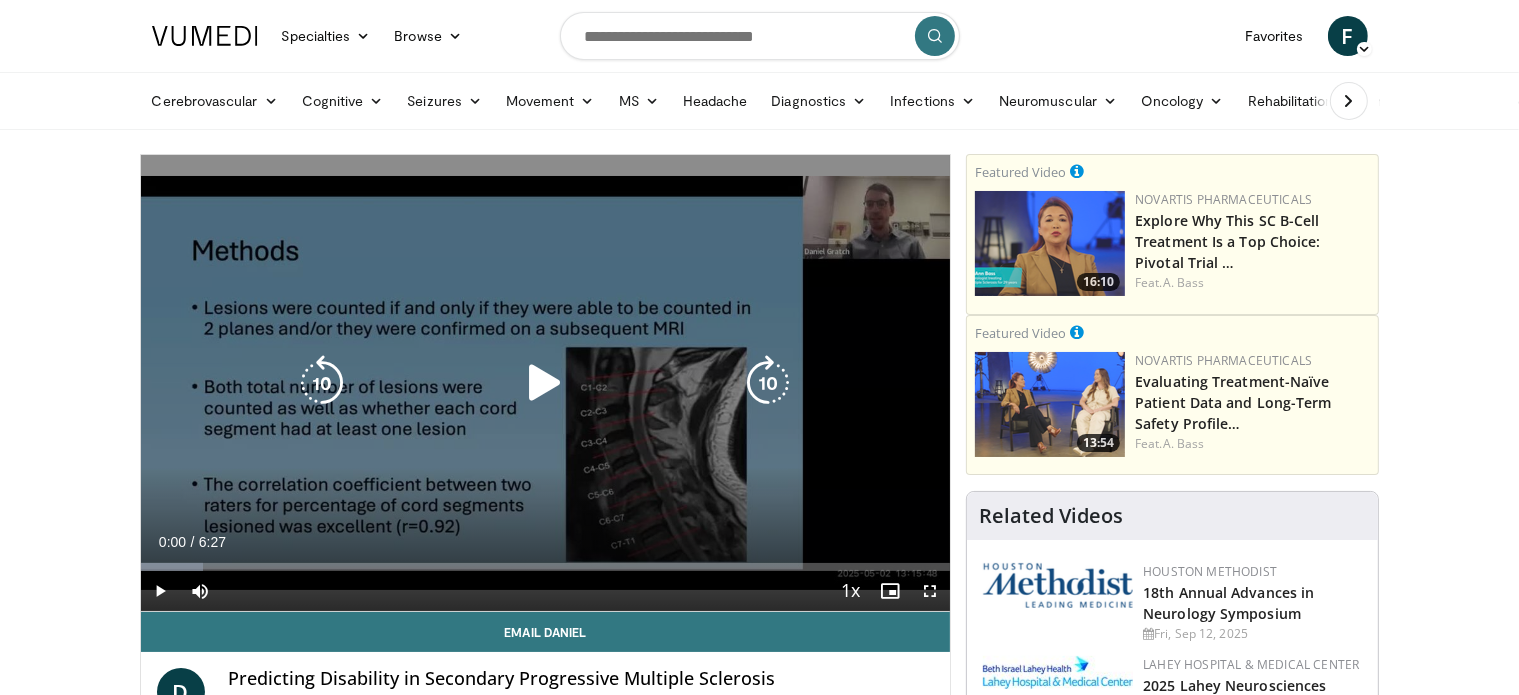 click at bounding box center (545, 383) 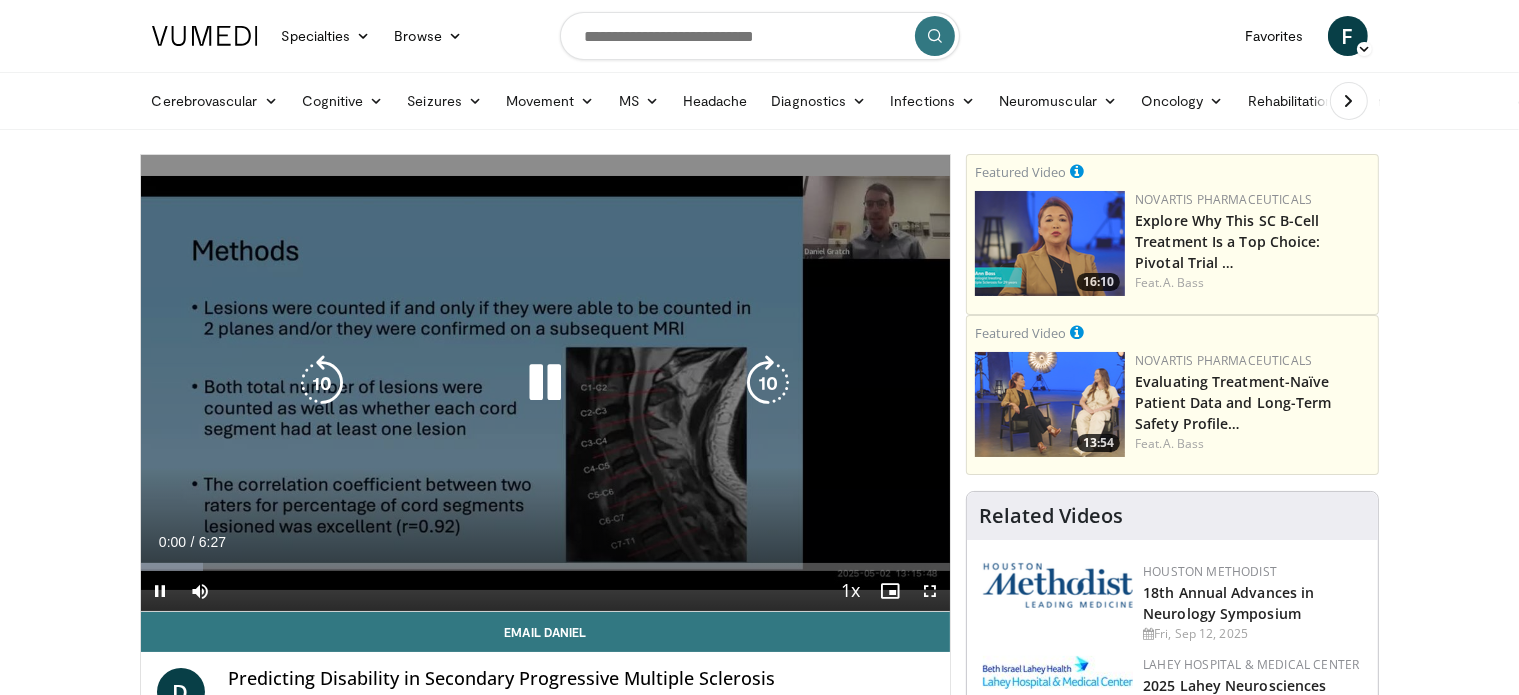 click on "10 seconds
Tap to unmute" at bounding box center [546, 383] 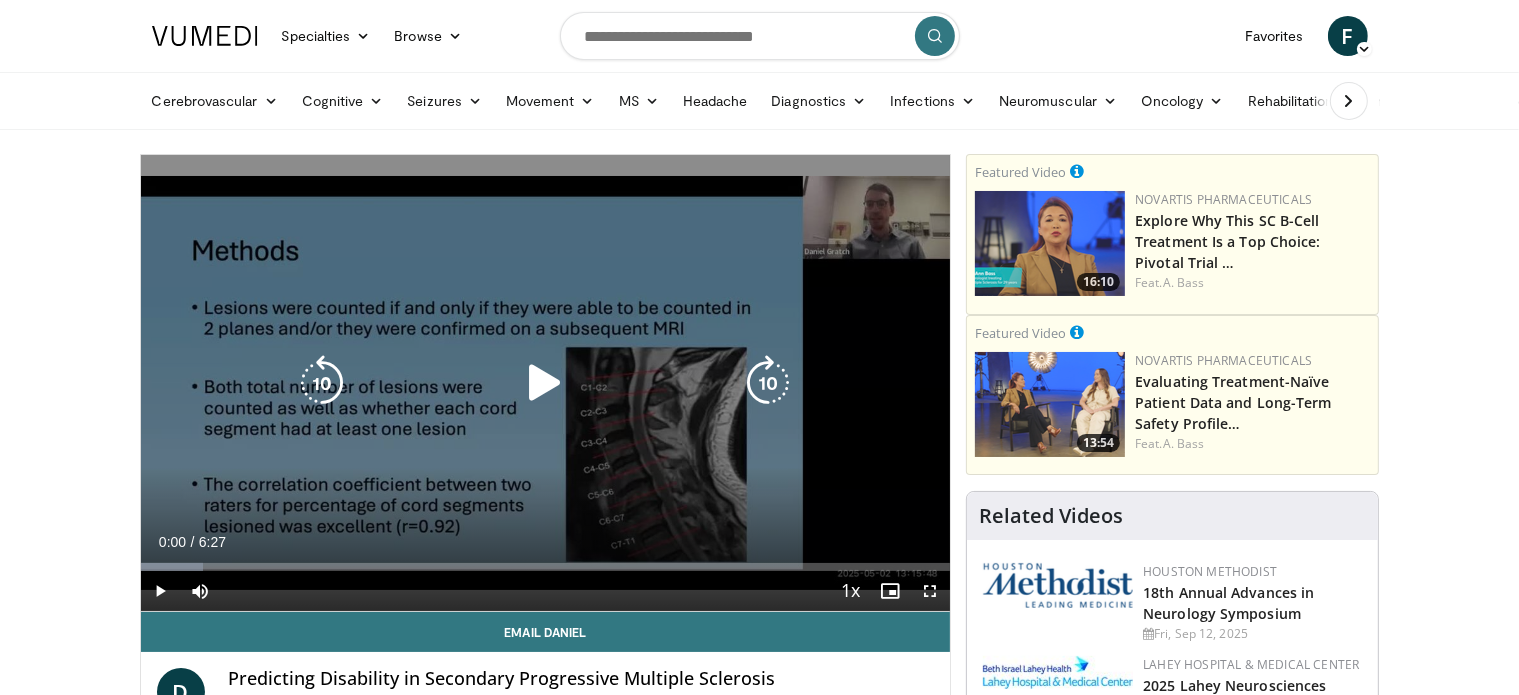 click at bounding box center (545, 383) 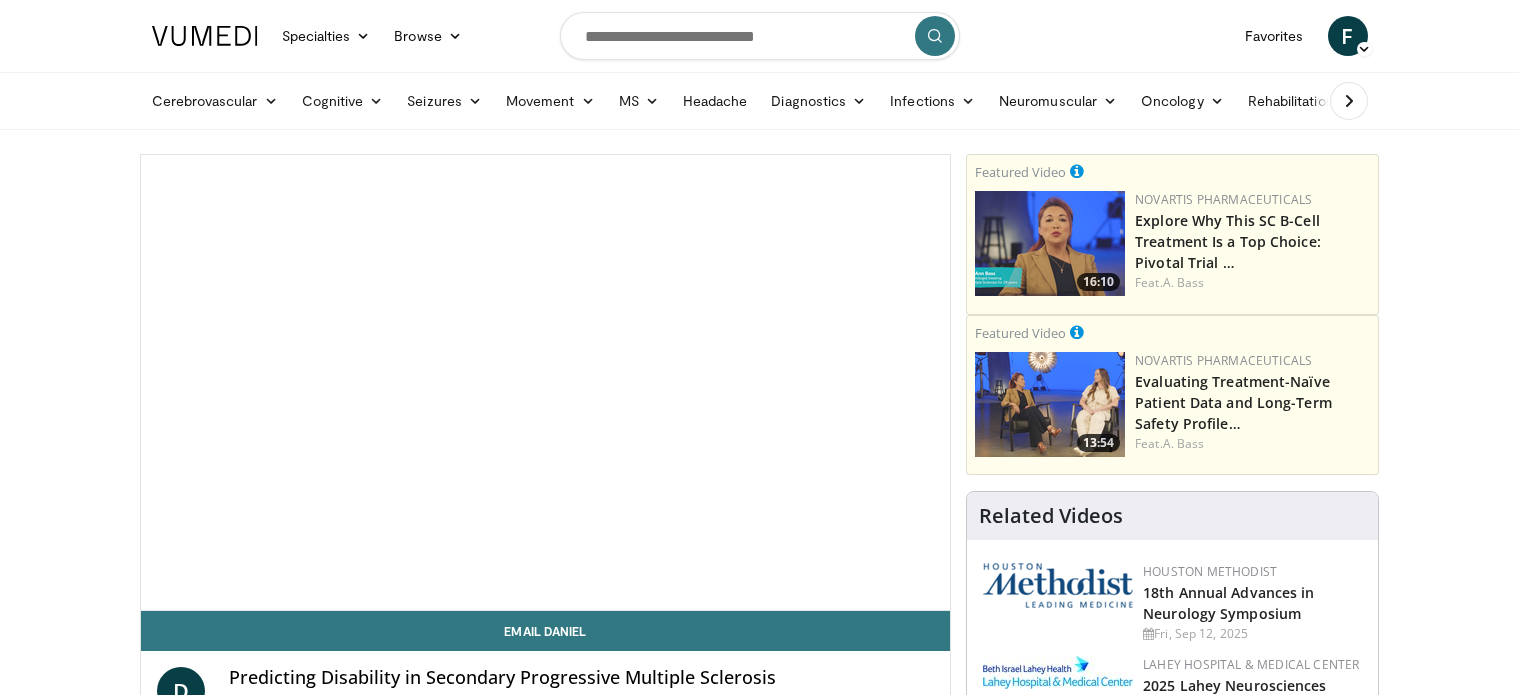 scroll, scrollTop: 0, scrollLeft: 0, axis: both 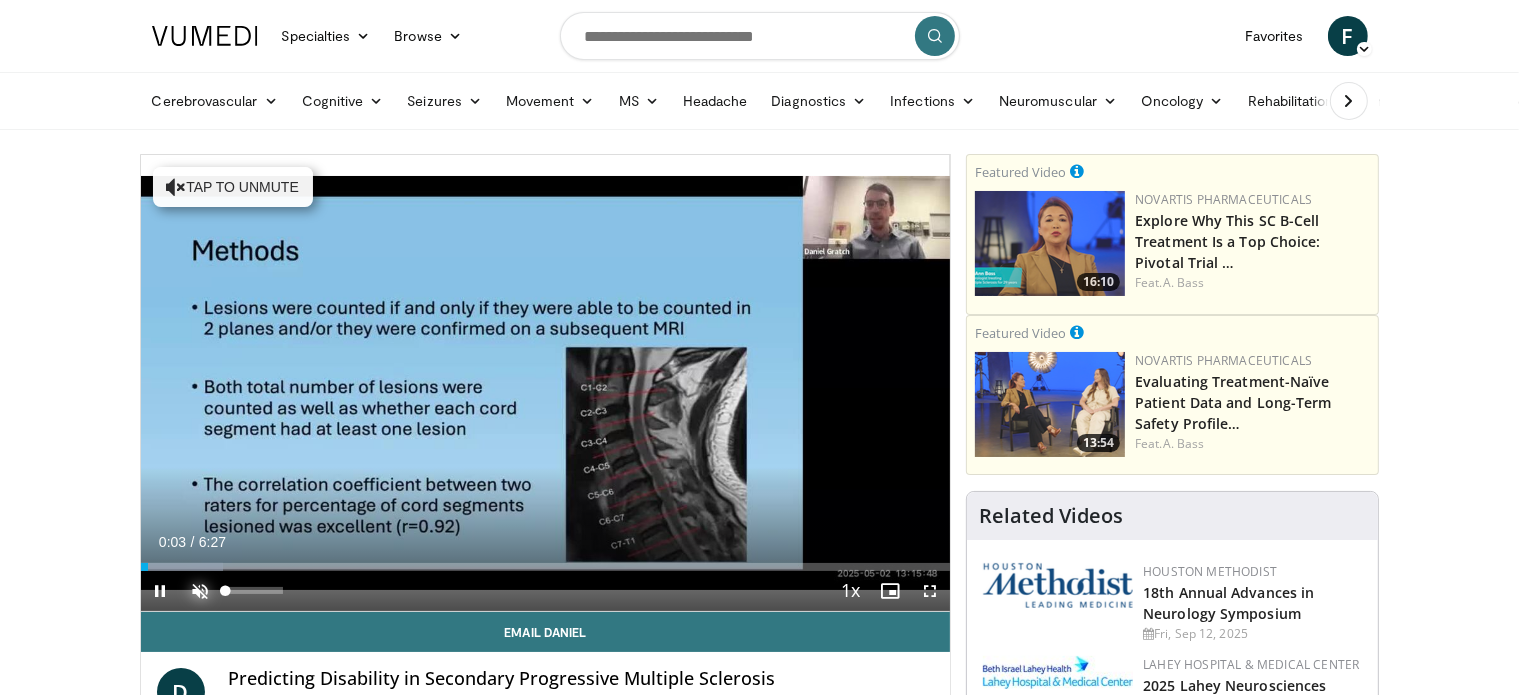 click at bounding box center (201, 591) 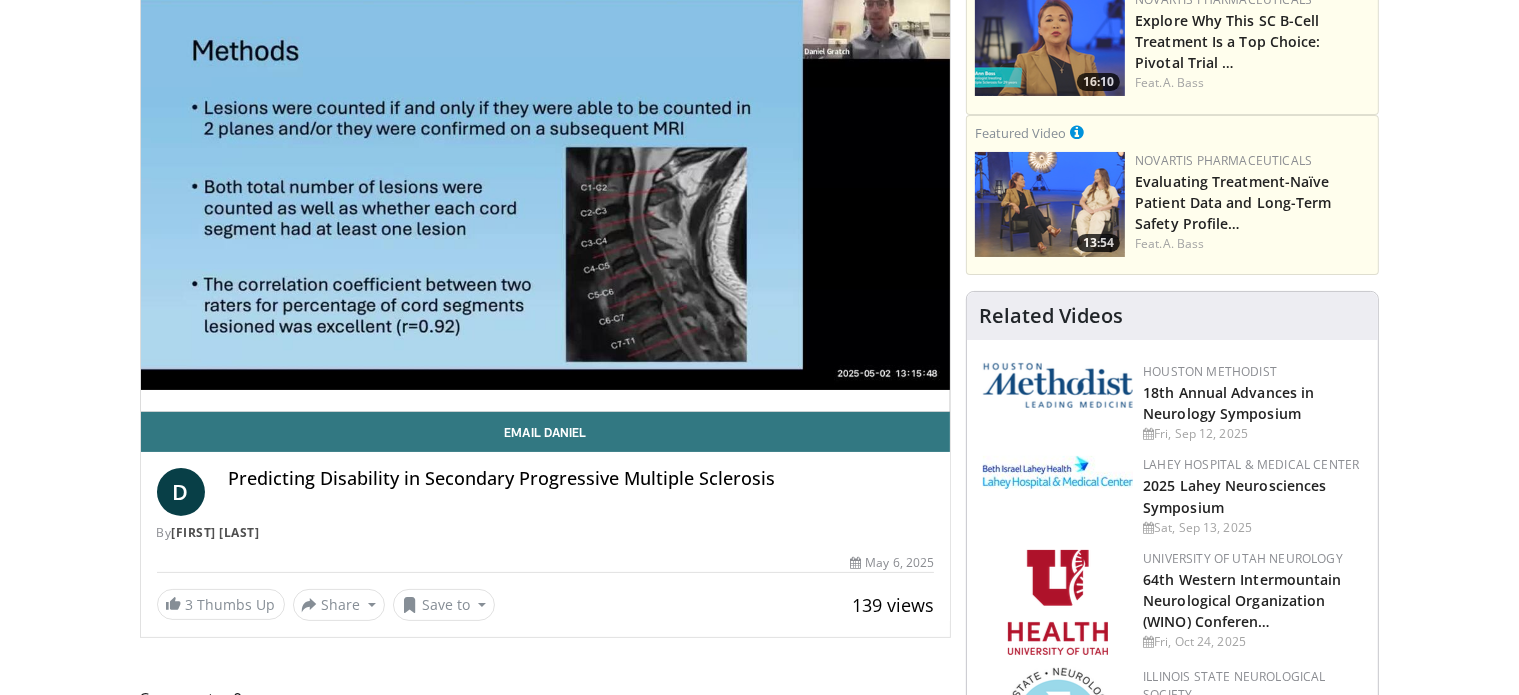 scroll, scrollTop: 0, scrollLeft: 0, axis: both 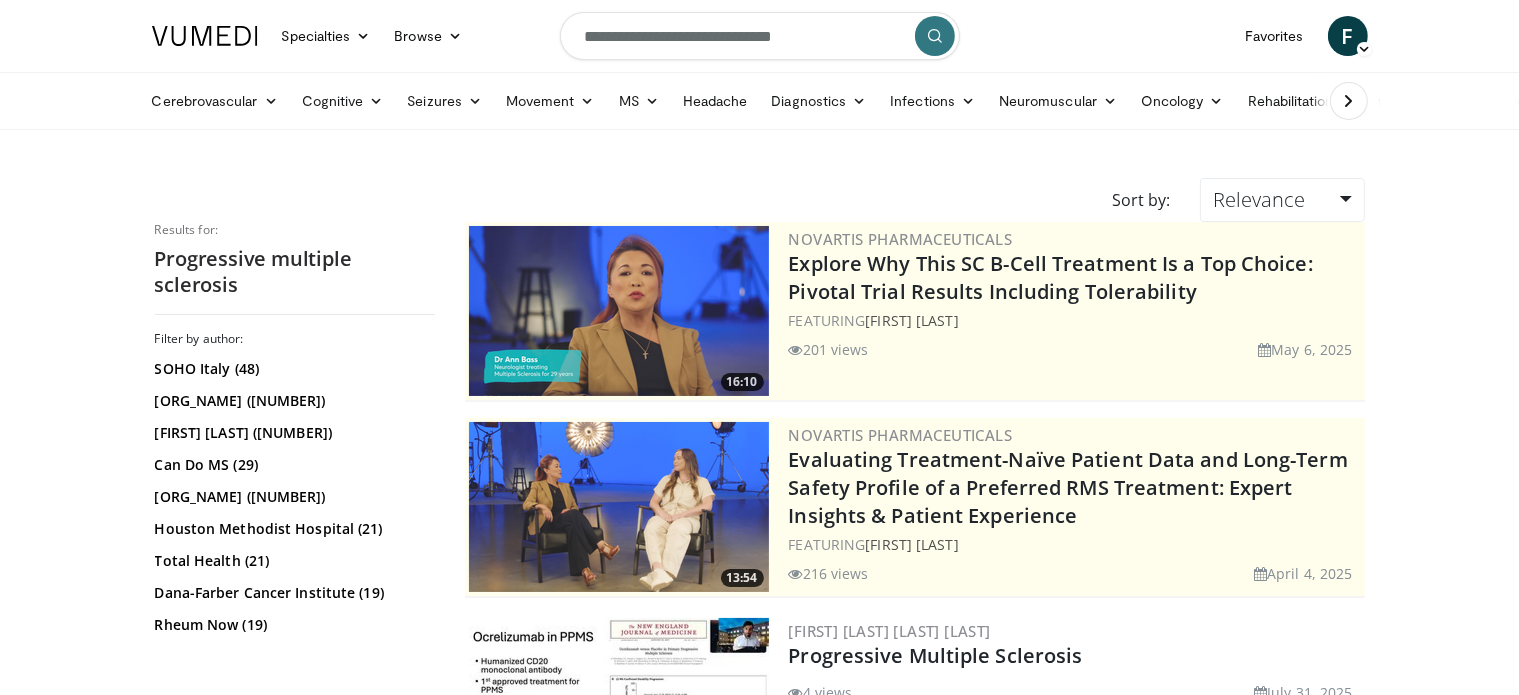 click at bounding box center [935, 36] 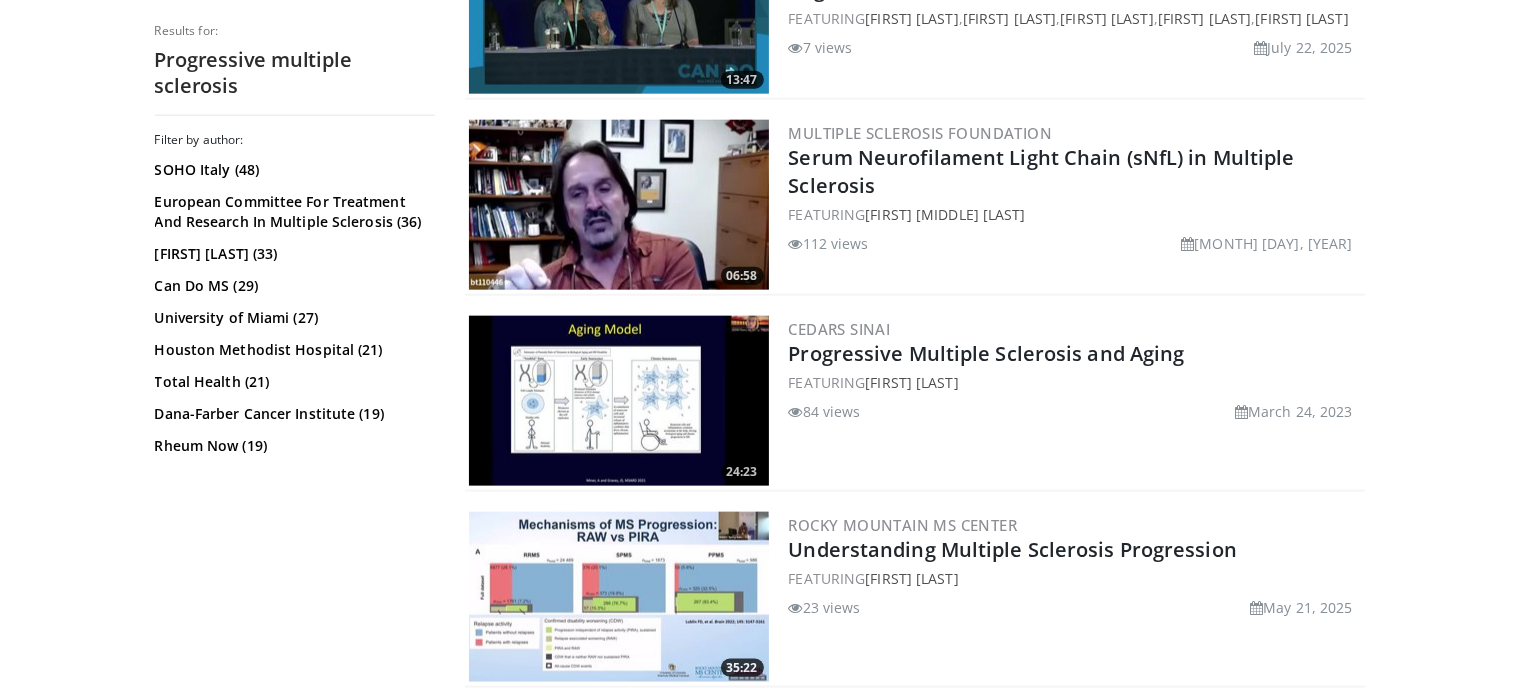 scroll, scrollTop: 2600, scrollLeft: 0, axis: vertical 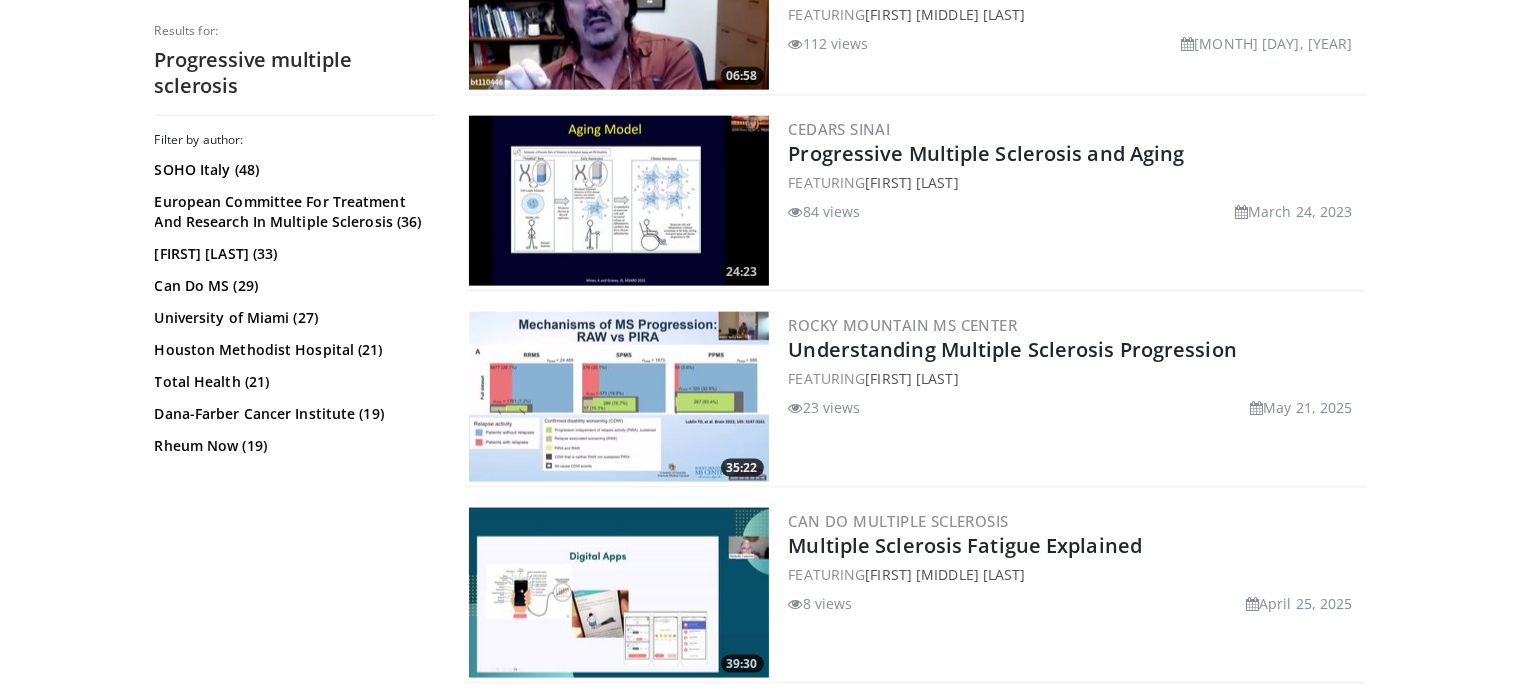 click at bounding box center [619, 397] 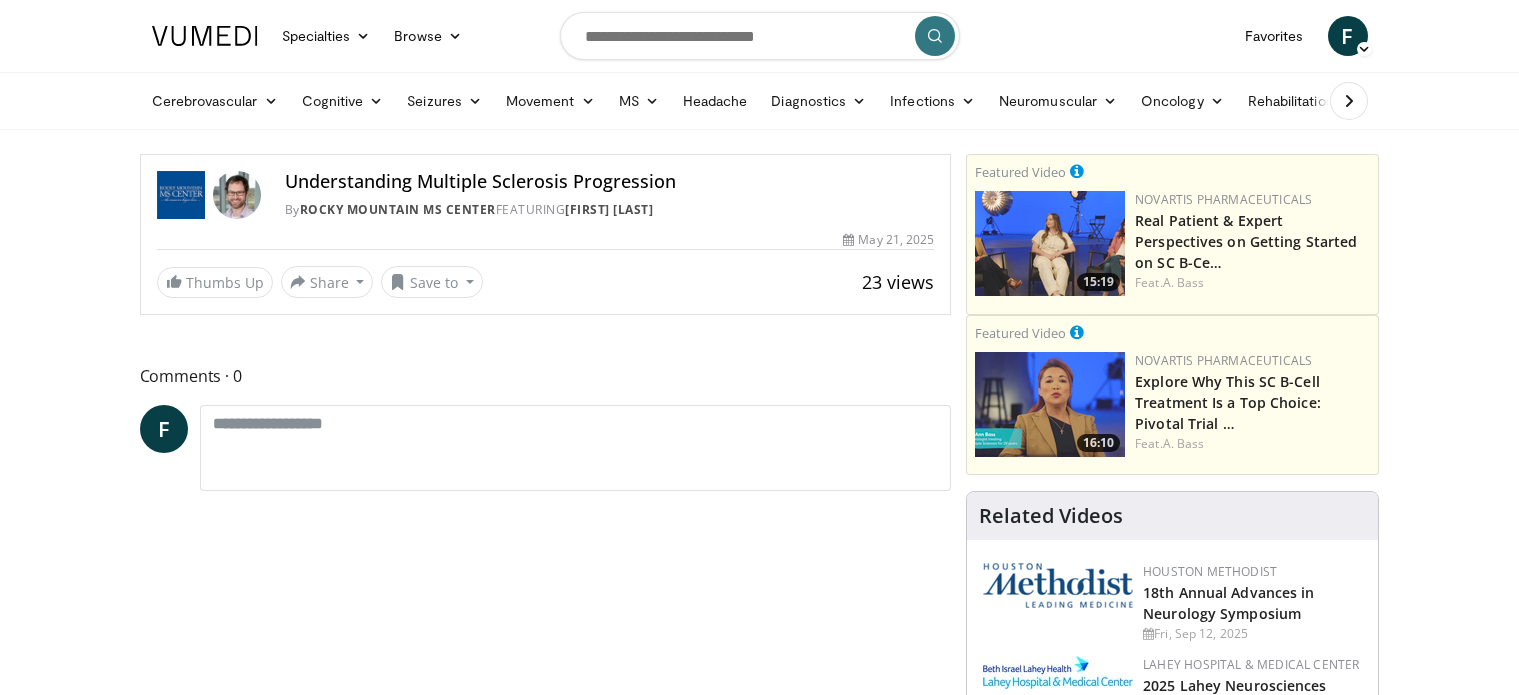 scroll, scrollTop: 0, scrollLeft: 0, axis: both 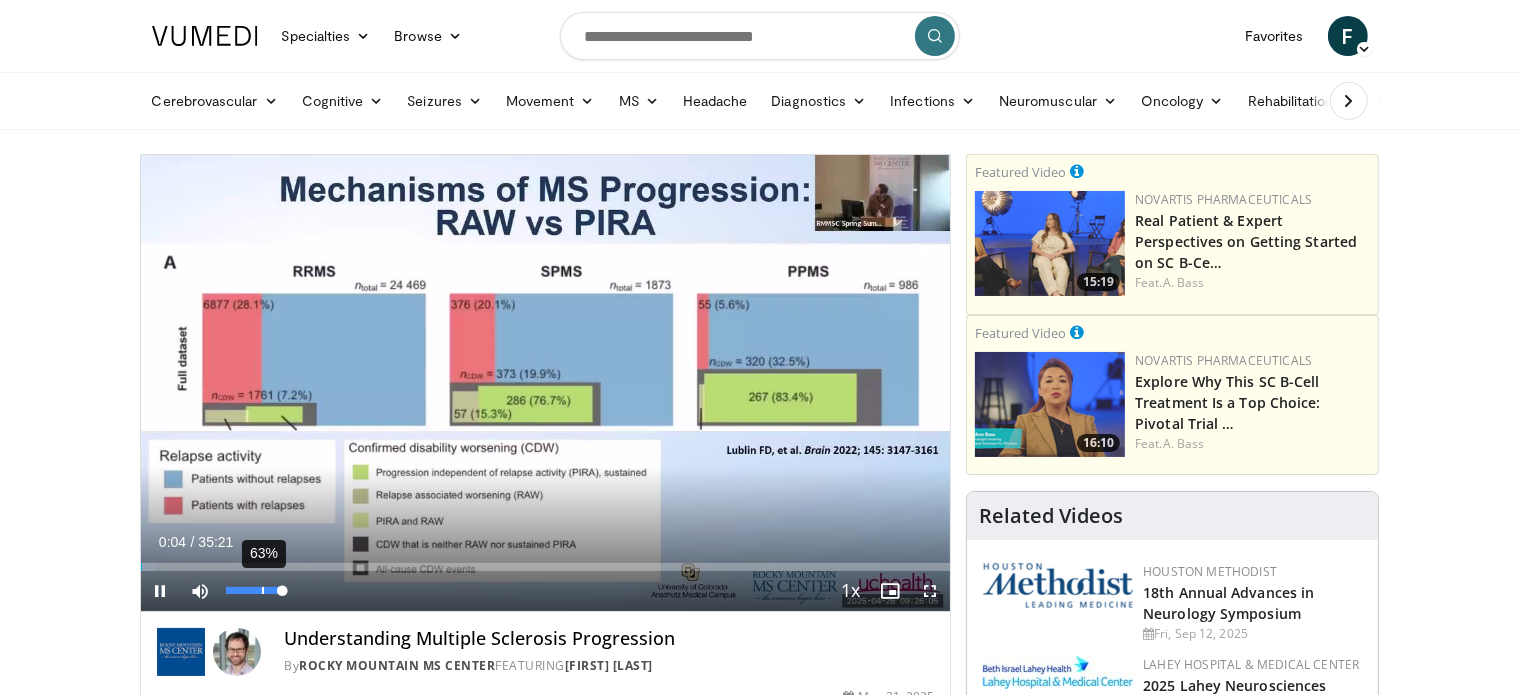 click at bounding box center [254, 590] 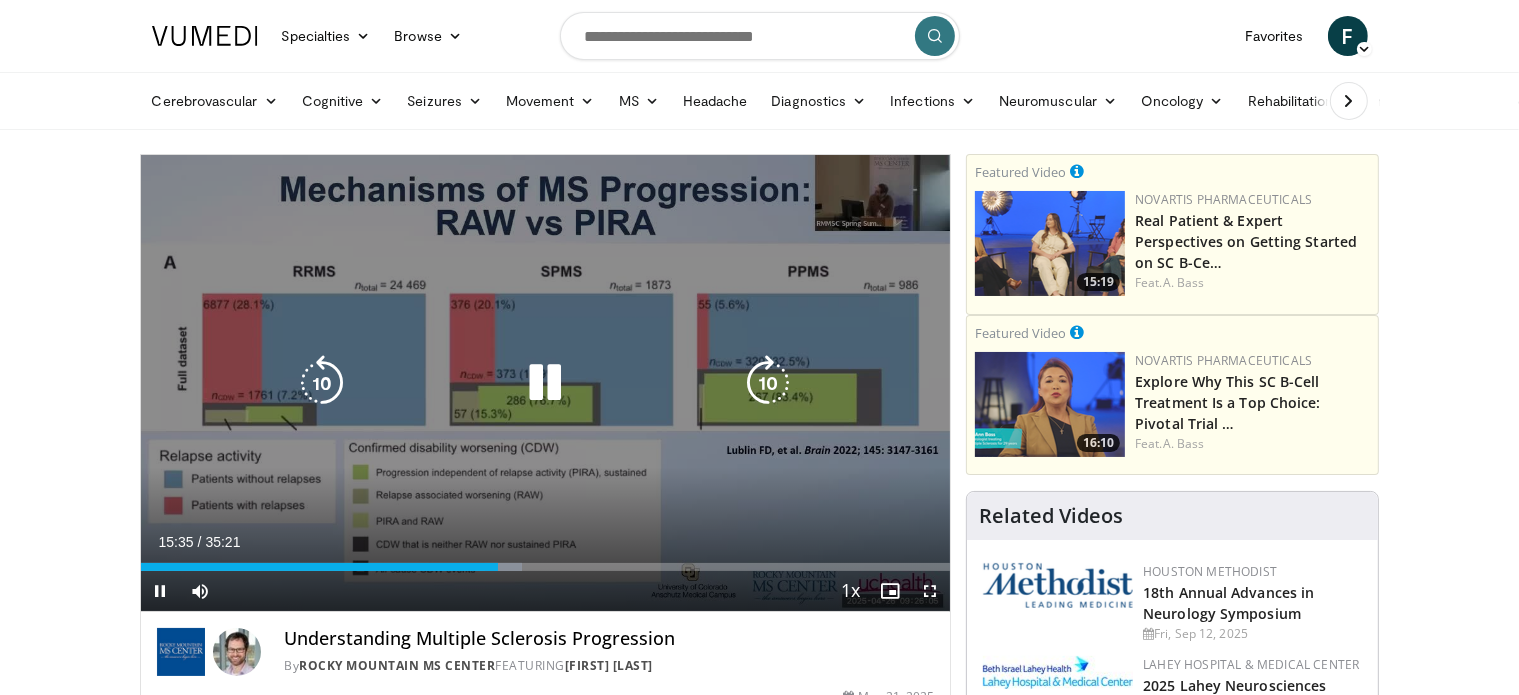 click at bounding box center (322, 383) 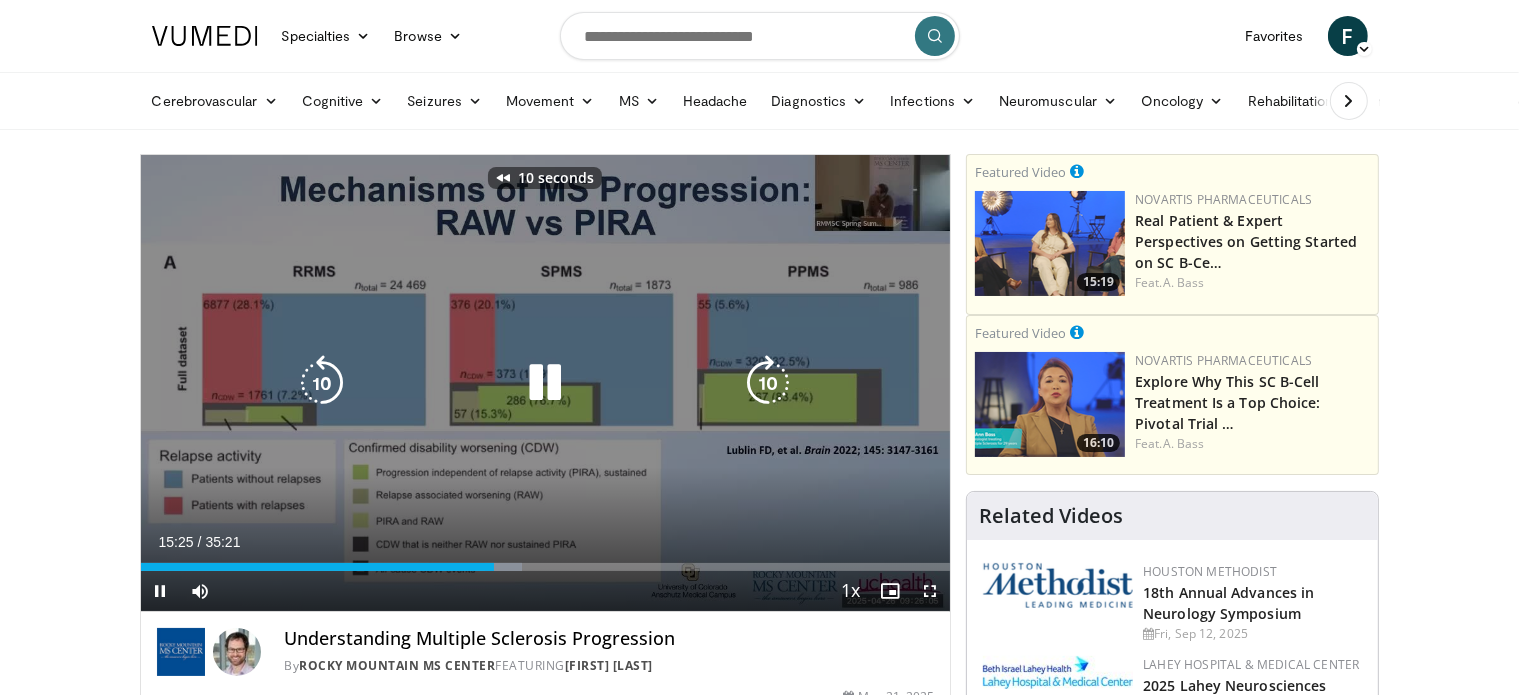 click at bounding box center [322, 383] 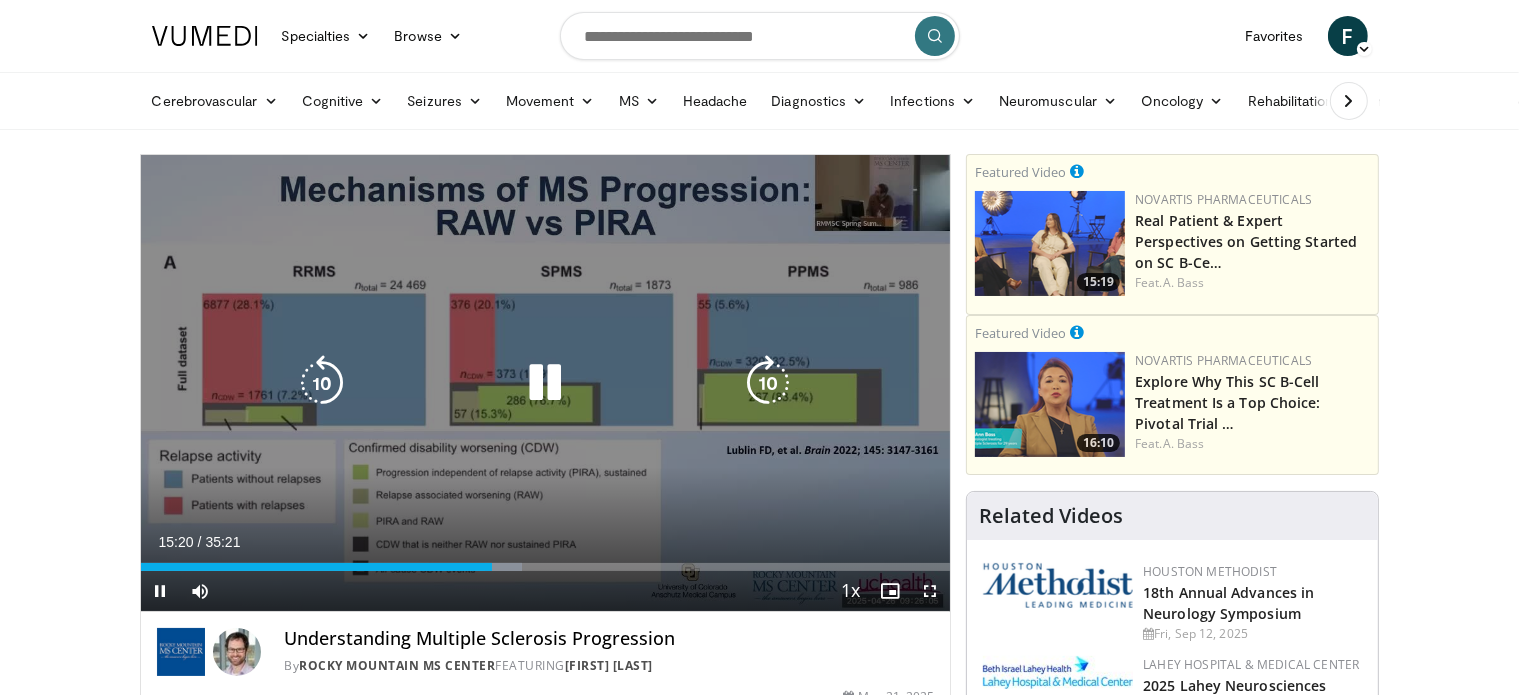 click at bounding box center [322, 383] 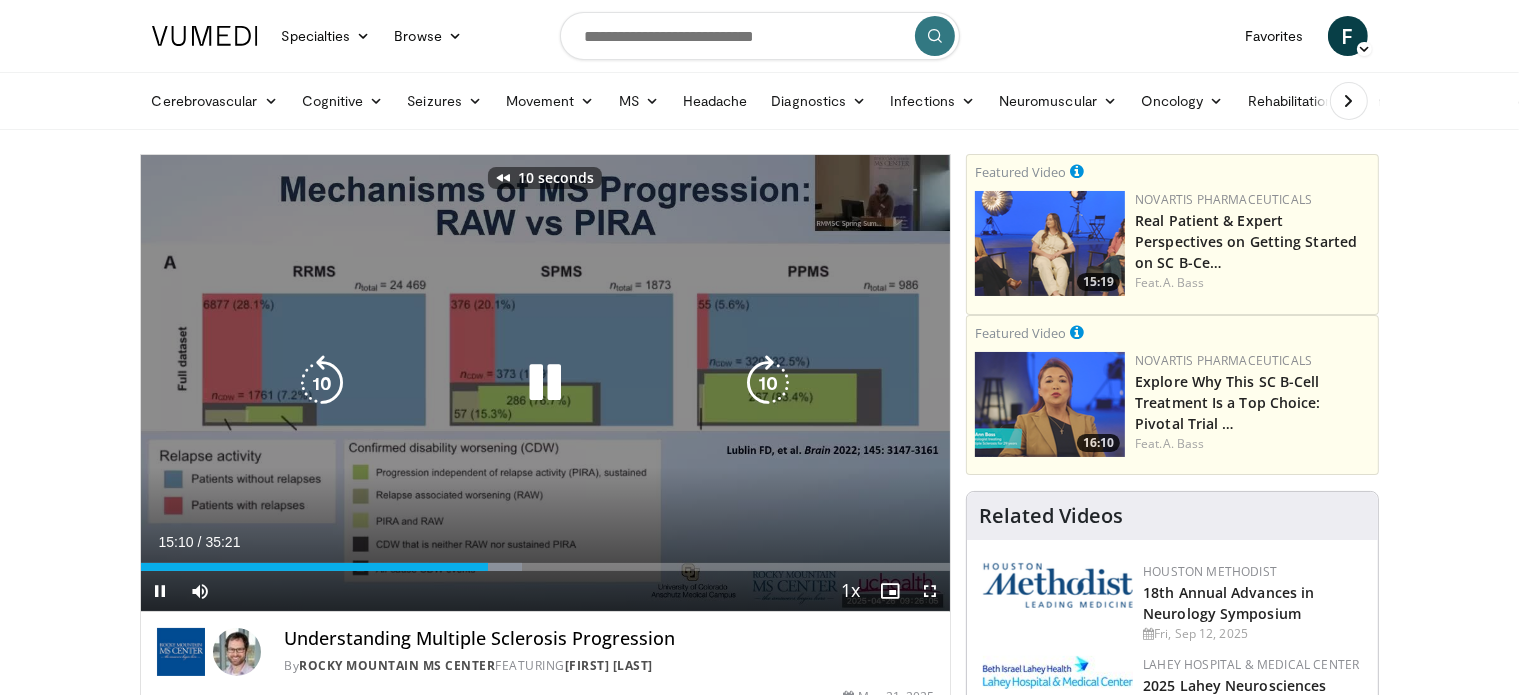 click at bounding box center (322, 383) 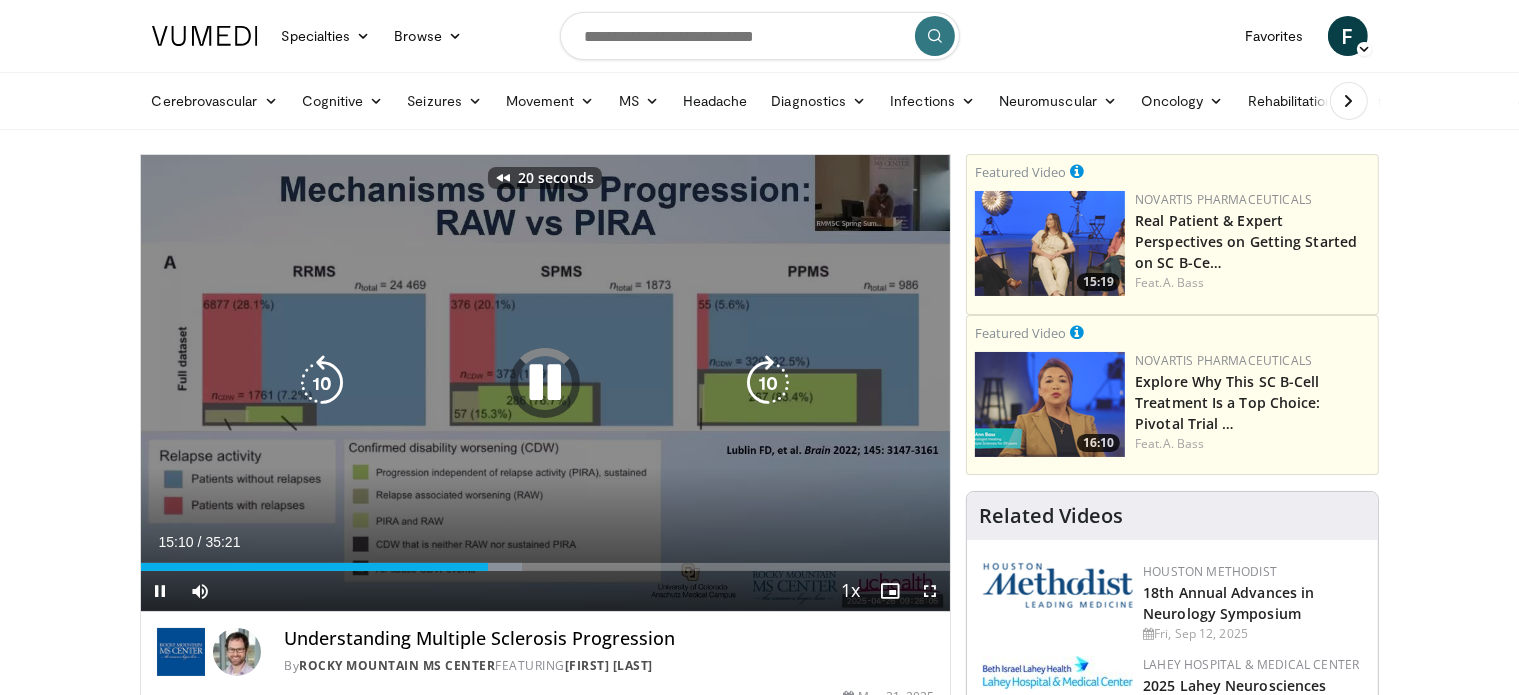 click at bounding box center [322, 383] 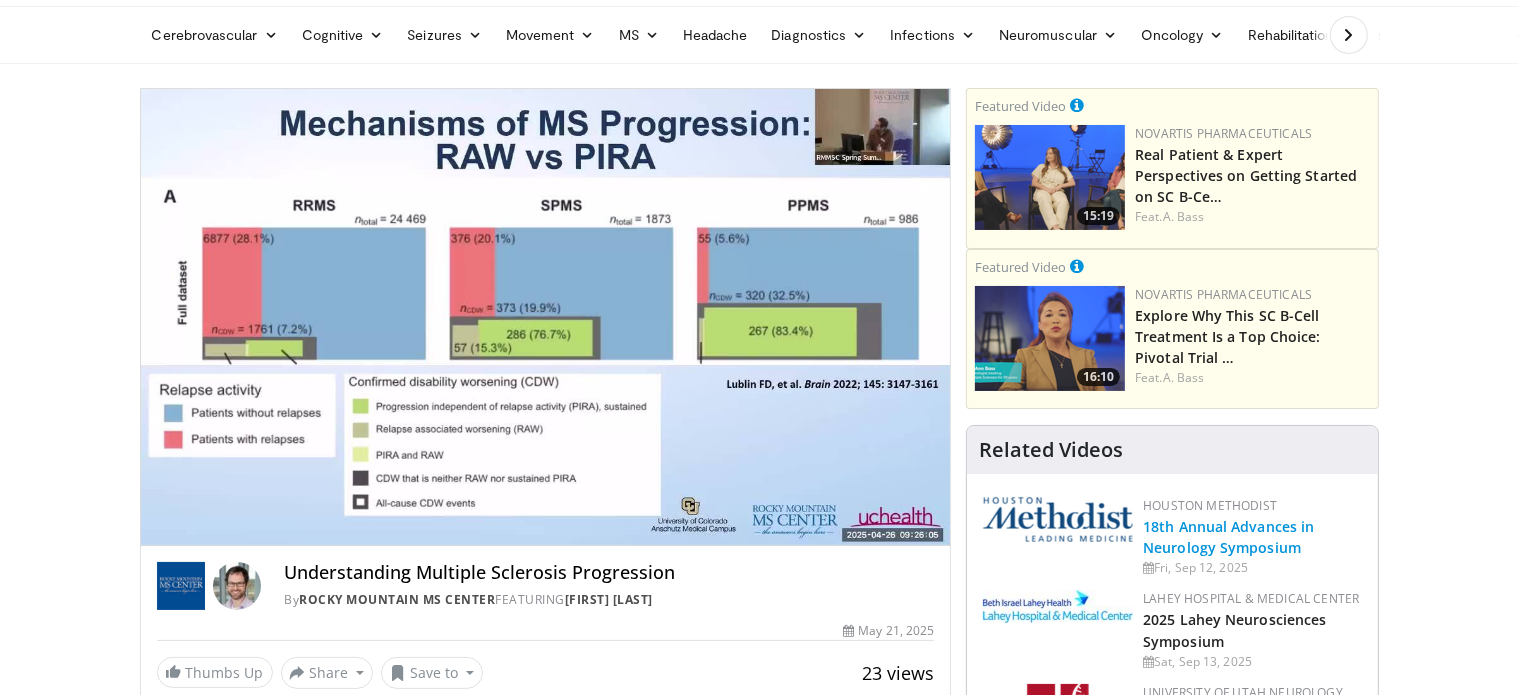 scroll, scrollTop: 0, scrollLeft: 0, axis: both 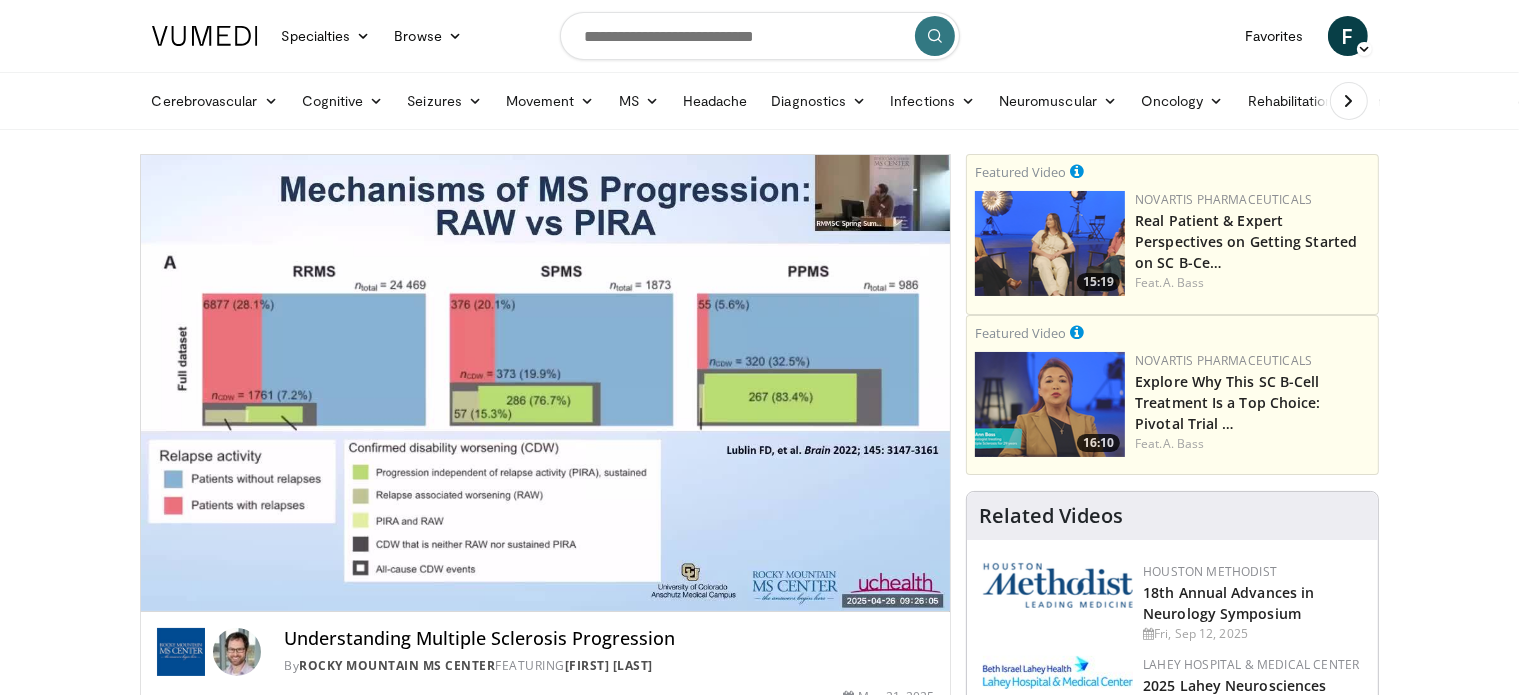 click on "30 seconds
Tap to unmute" at bounding box center (546, 383) 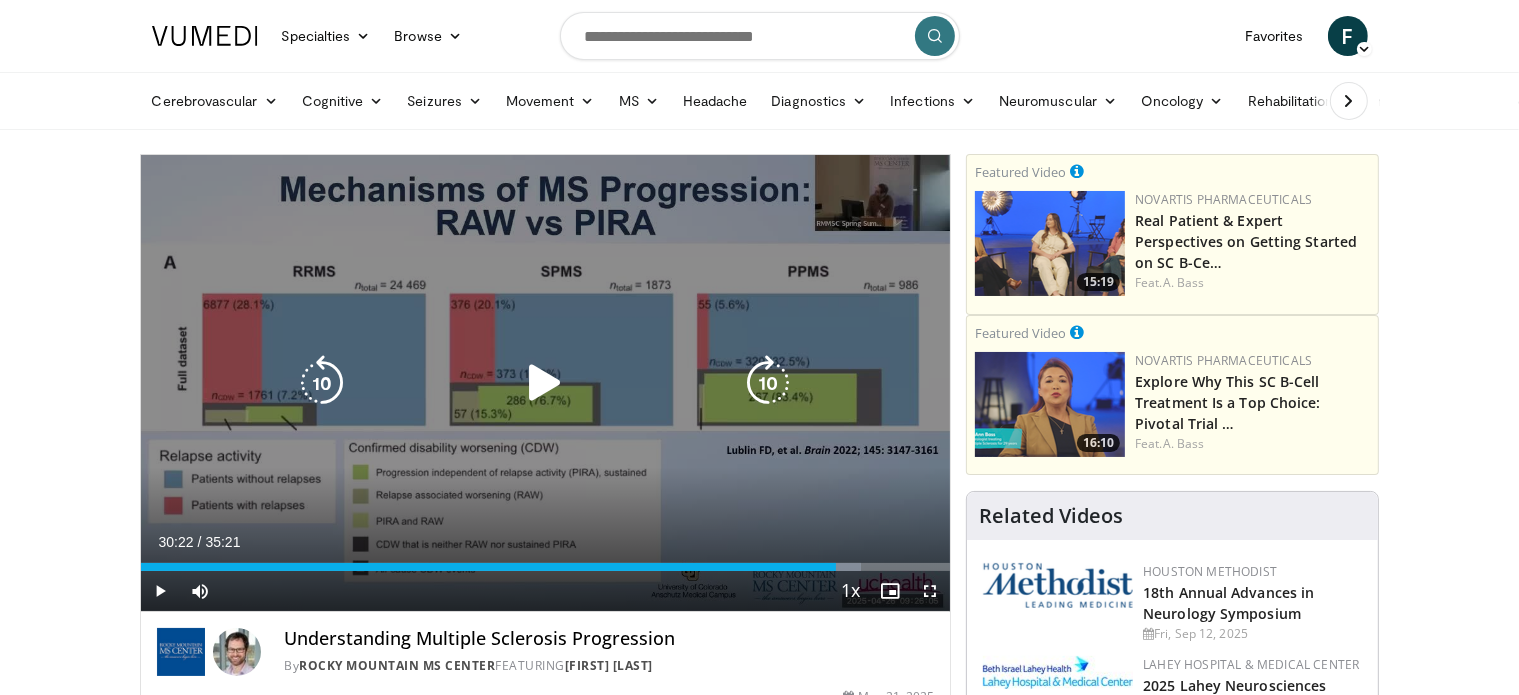 click at bounding box center [545, 383] 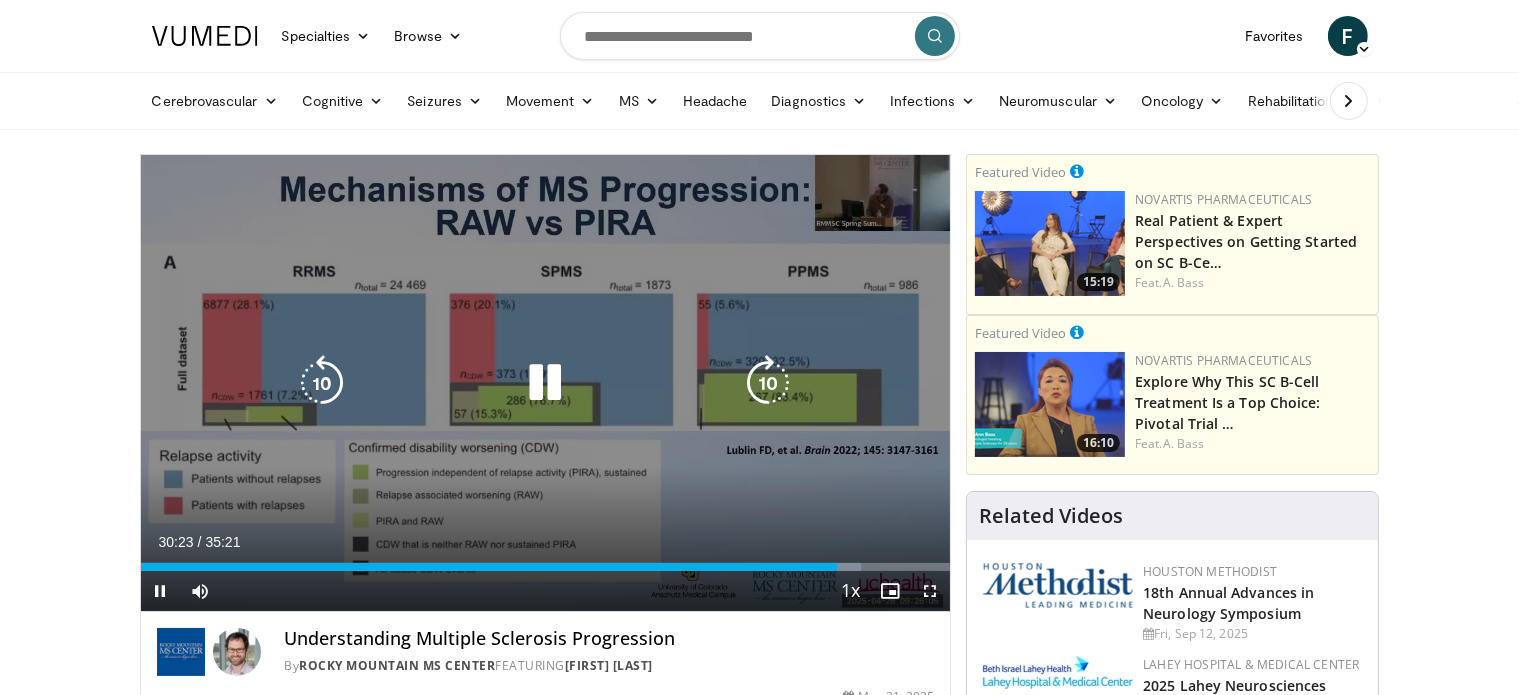 click at bounding box center [545, 383] 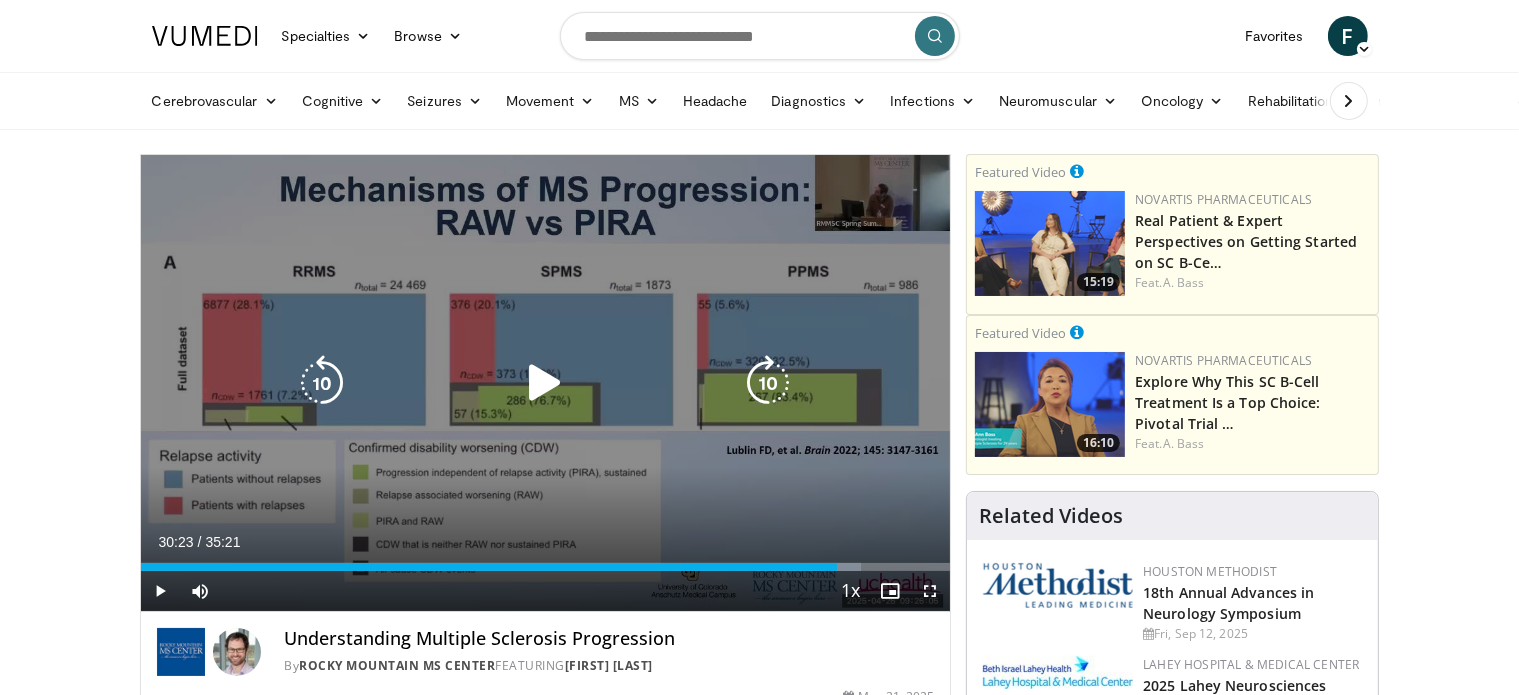 click on "30 seconds
Tap to unmute" at bounding box center (546, 383) 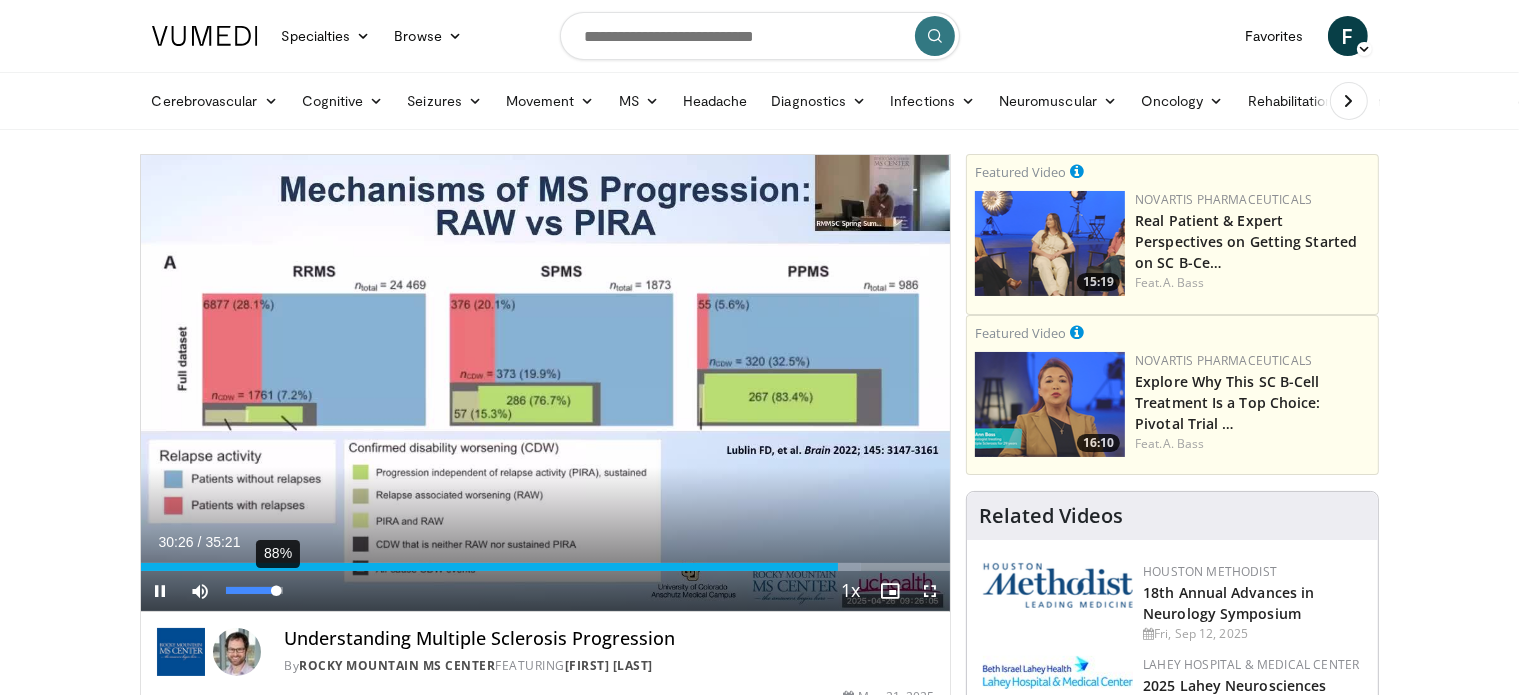 click on "88%" at bounding box center [255, 591] 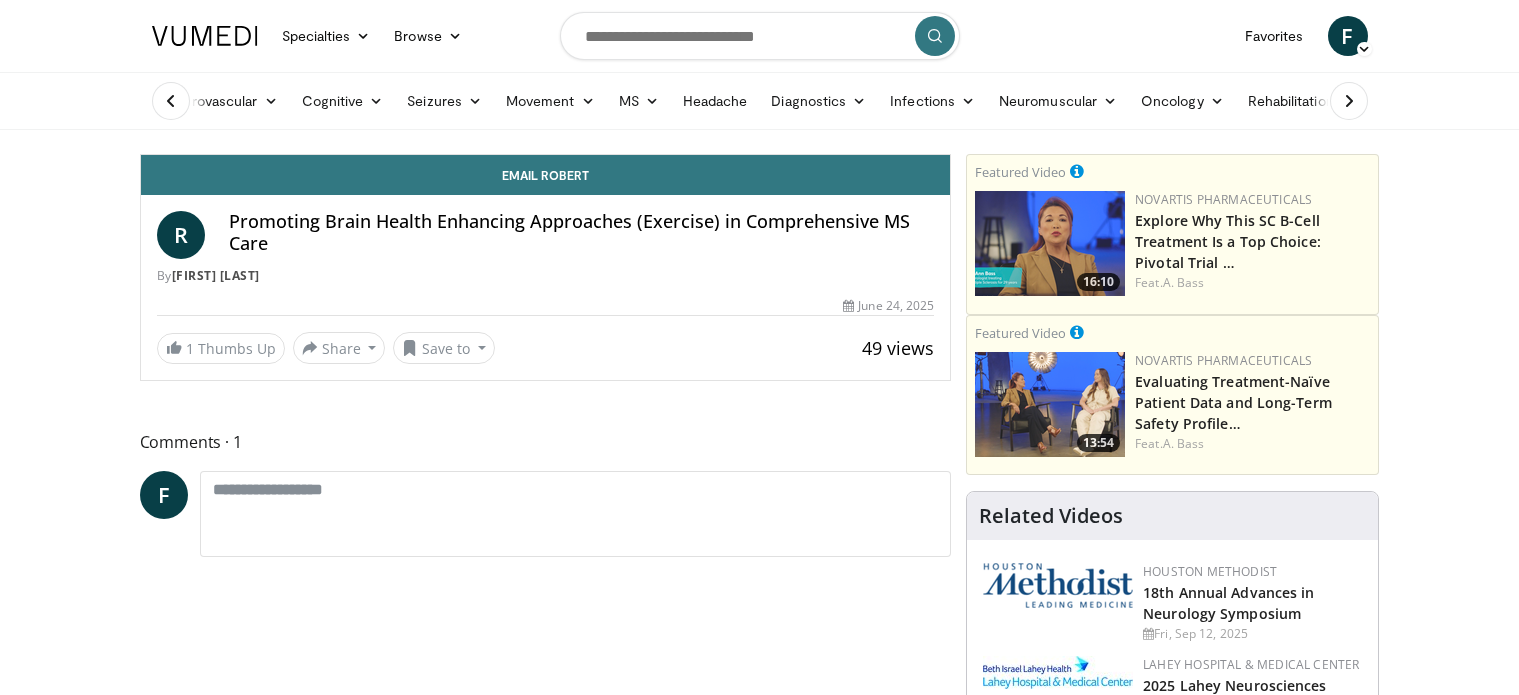 scroll, scrollTop: 0, scrollLeft: 0, axis: both 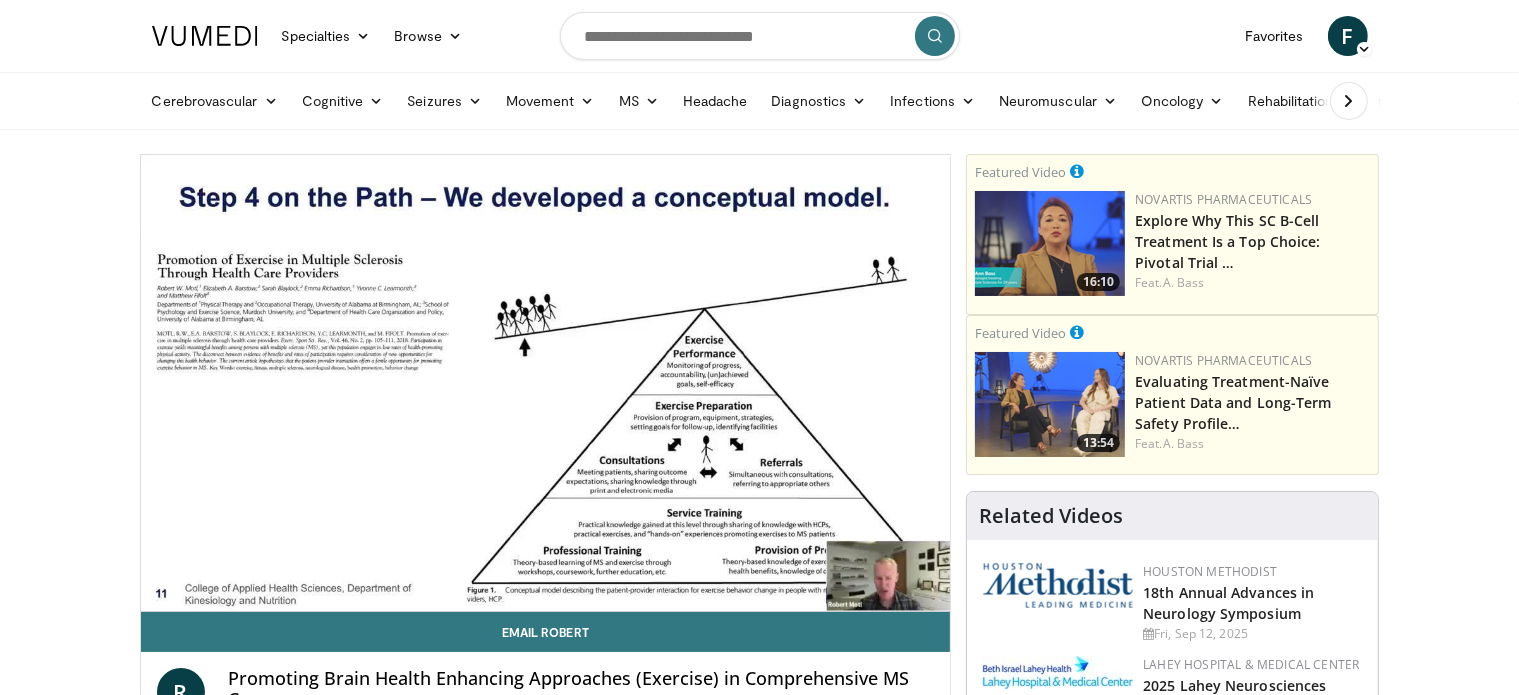 click on "Specialties
Adult & Family Medicine
Allergy, Asthma, Immunology
Anesthesiology
Cardiology
Dental
Dermatology
Endocrinology
Gastroenterology & Hepatology
General Surgery
Hematology & Oncology
Infectious Disease
Nephrology
Neurology
Neurosurgery
Obstetrics & Gynecology
Ophthalmology
Oral Maxillofacial
Orthopaedics
Otolaryngology
Pediatrics
Plastic Surgery
Podiatry
Psychiatry
Pulmonology
Radiation Oncology
Radiology
Rheumatology
Urology" at bounding box center [759, 1996] 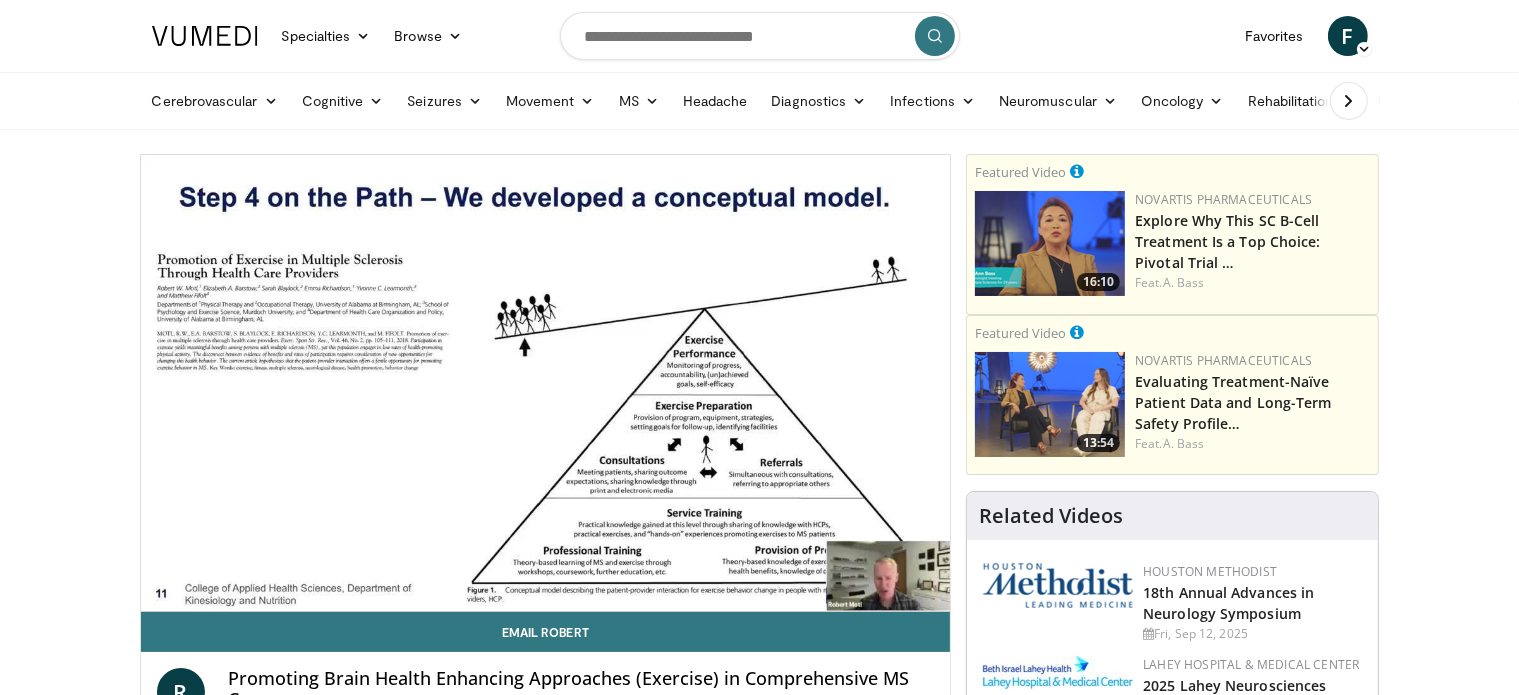 scroll, scrollTop: 133, scrollLeft: 0, axis: vertical 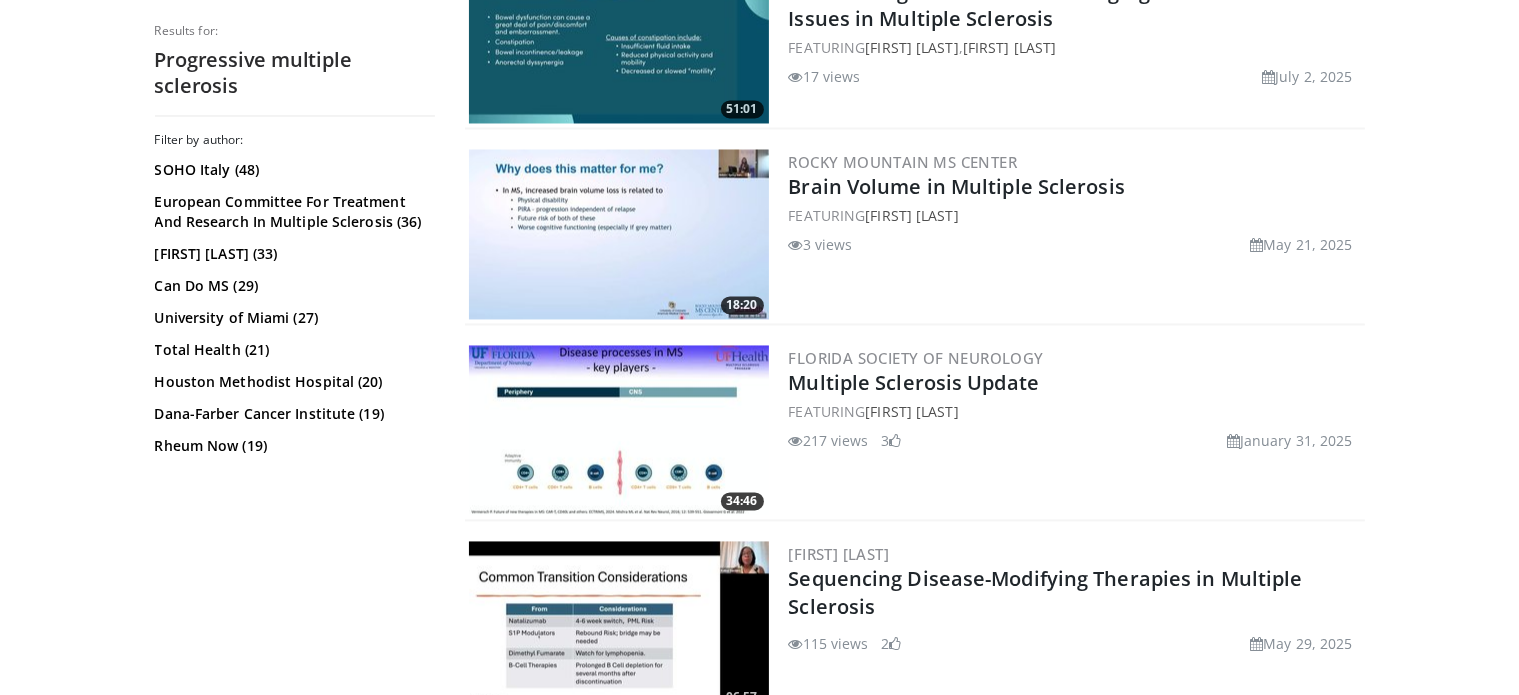 click at bounding box center [619, 431] 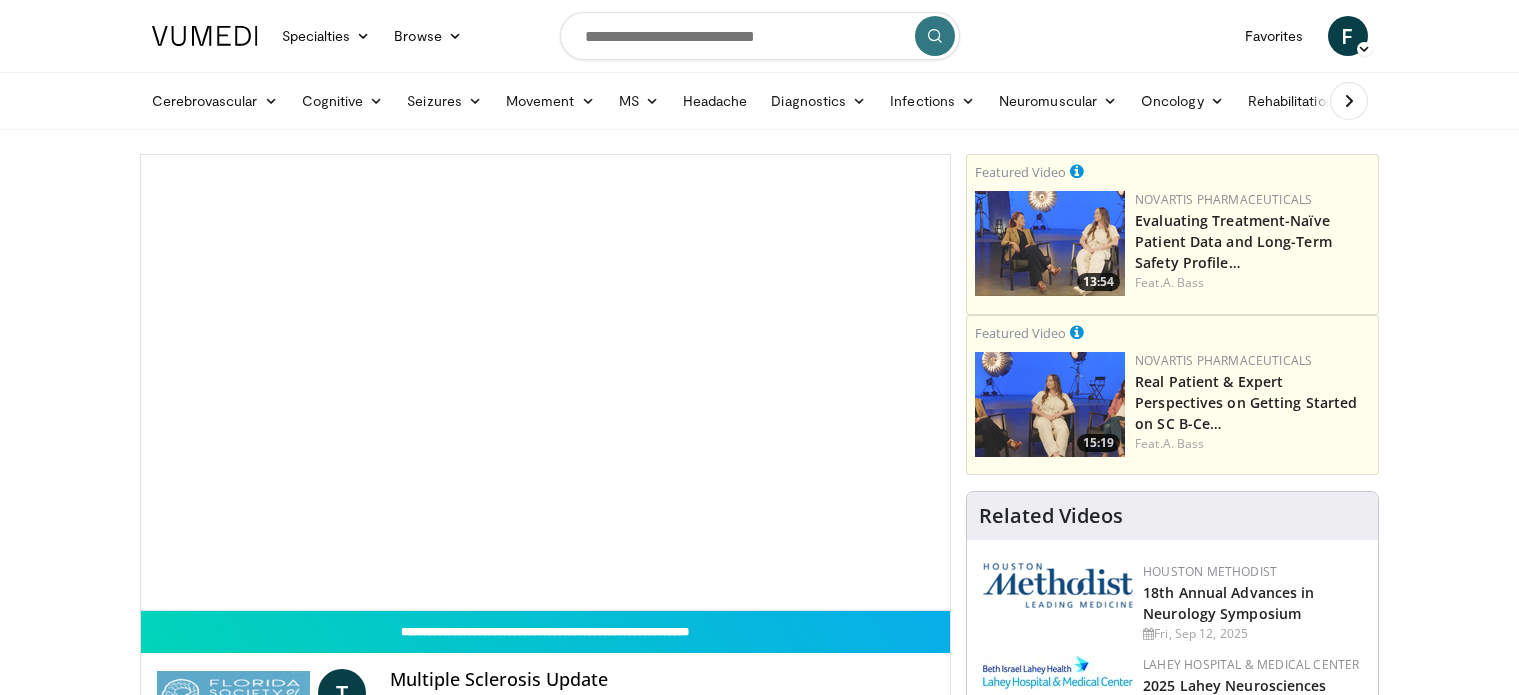 scroll, scrollTop: 0, scrollLeft: 0, axis: both 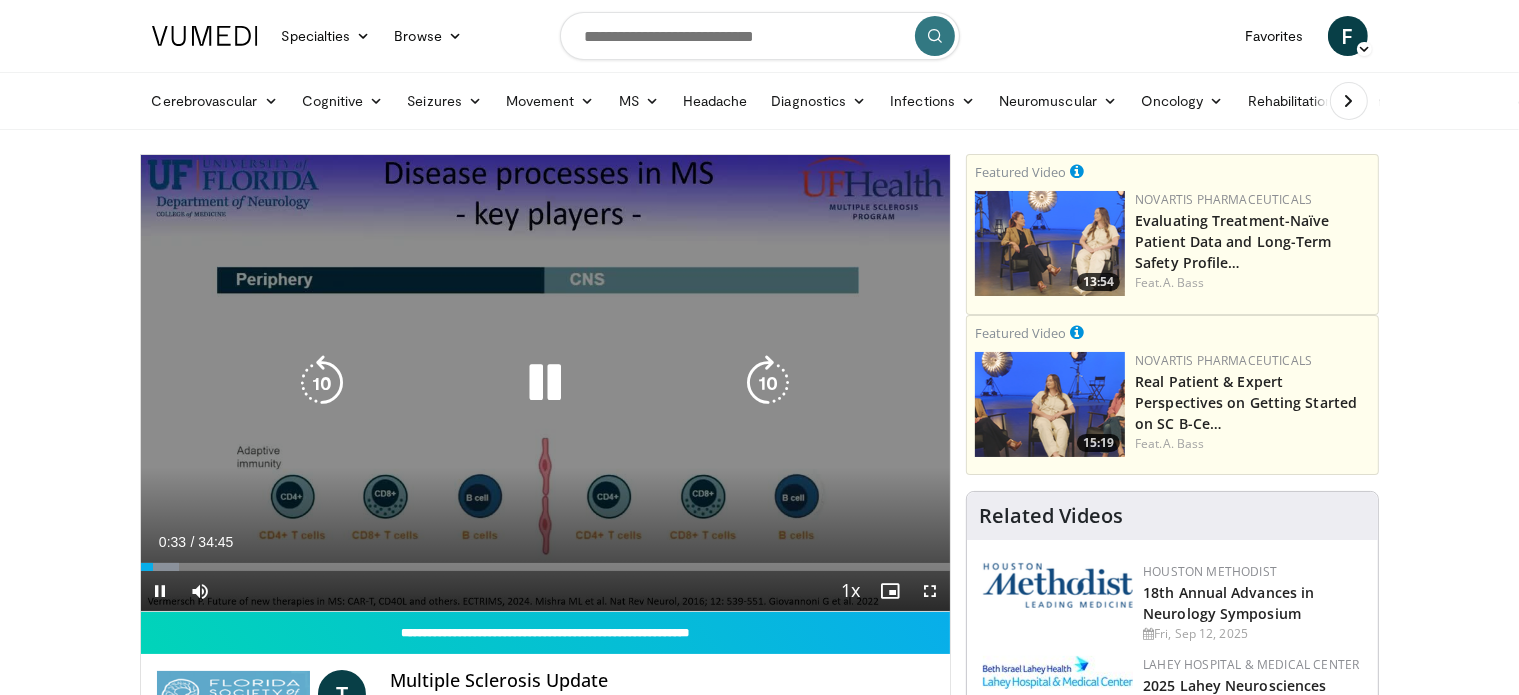 click on "10 seconds
Tap to unmute" at bounding box center [546, 383] 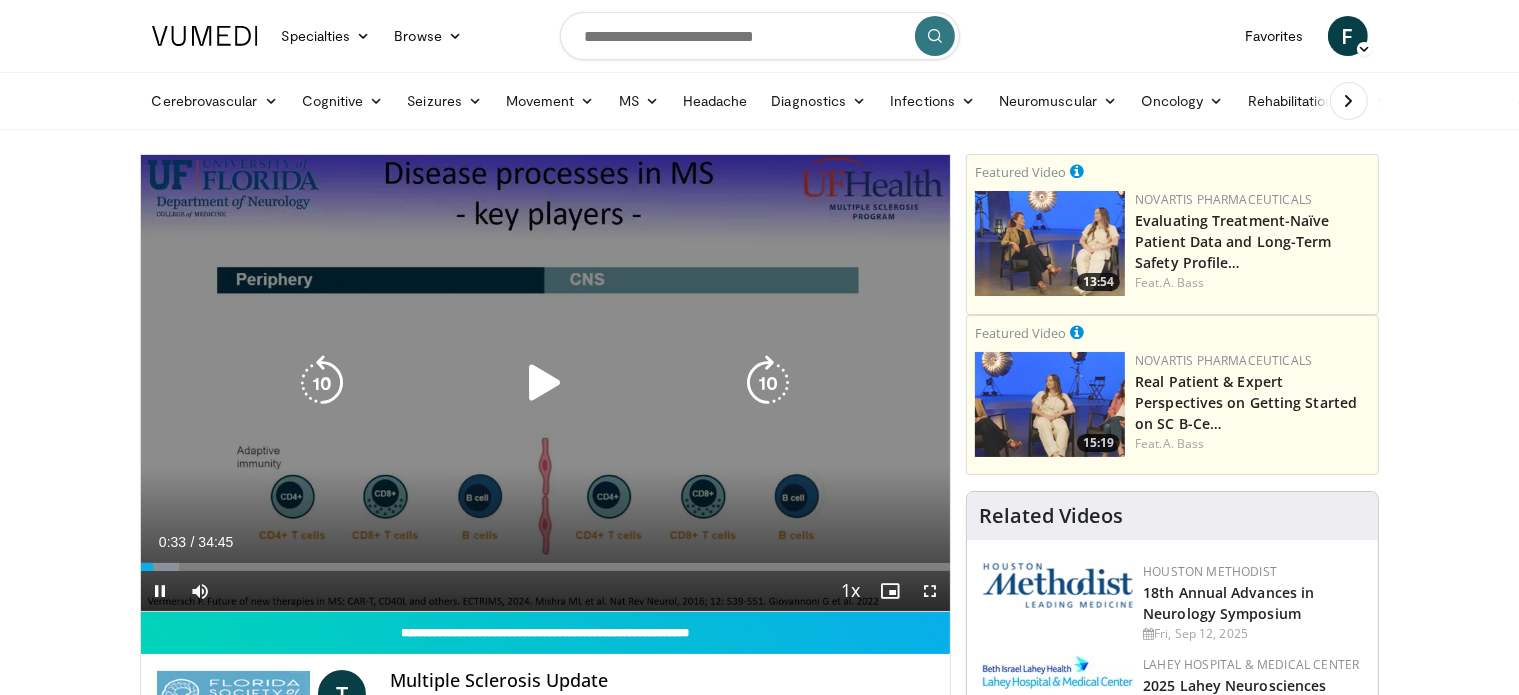 click at bounding box center (545, 383) 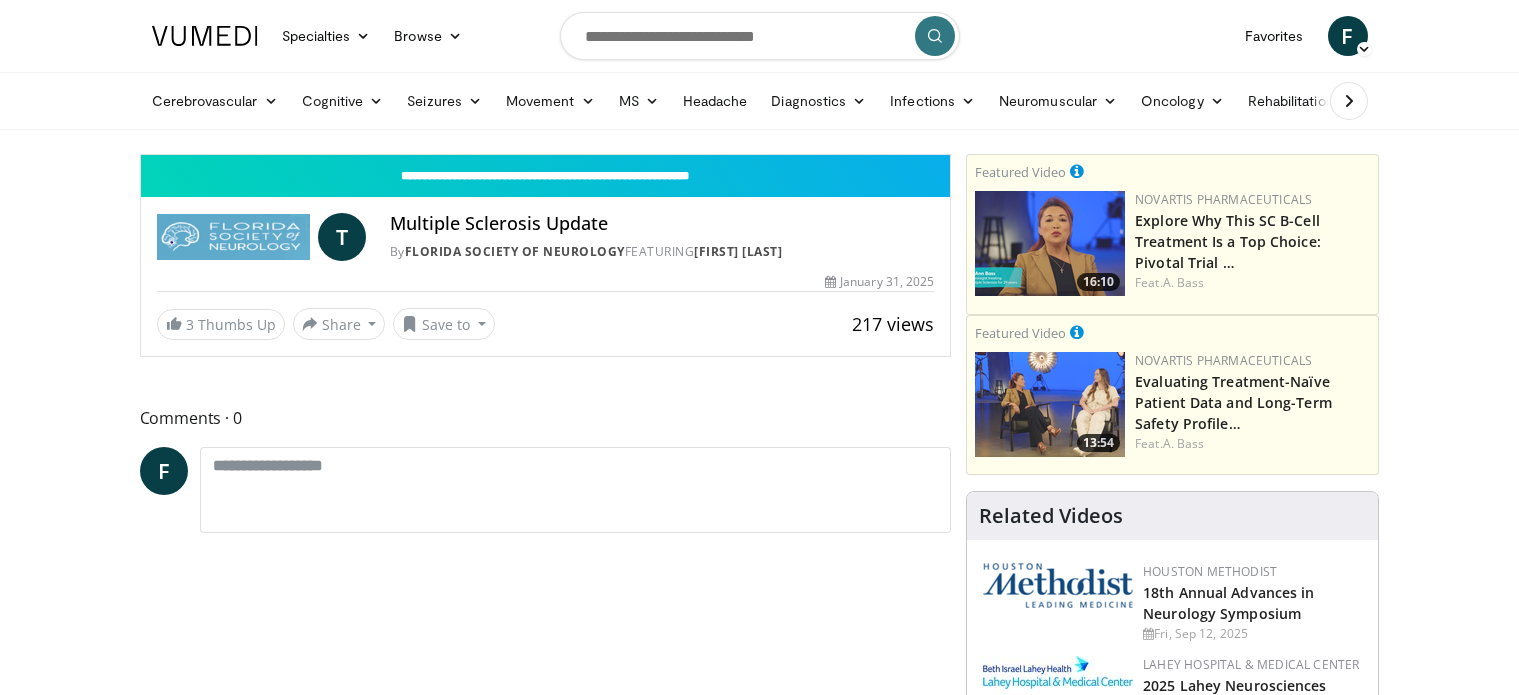 scroll, scrollTop: 0, scrollLeft: 0, axis: both 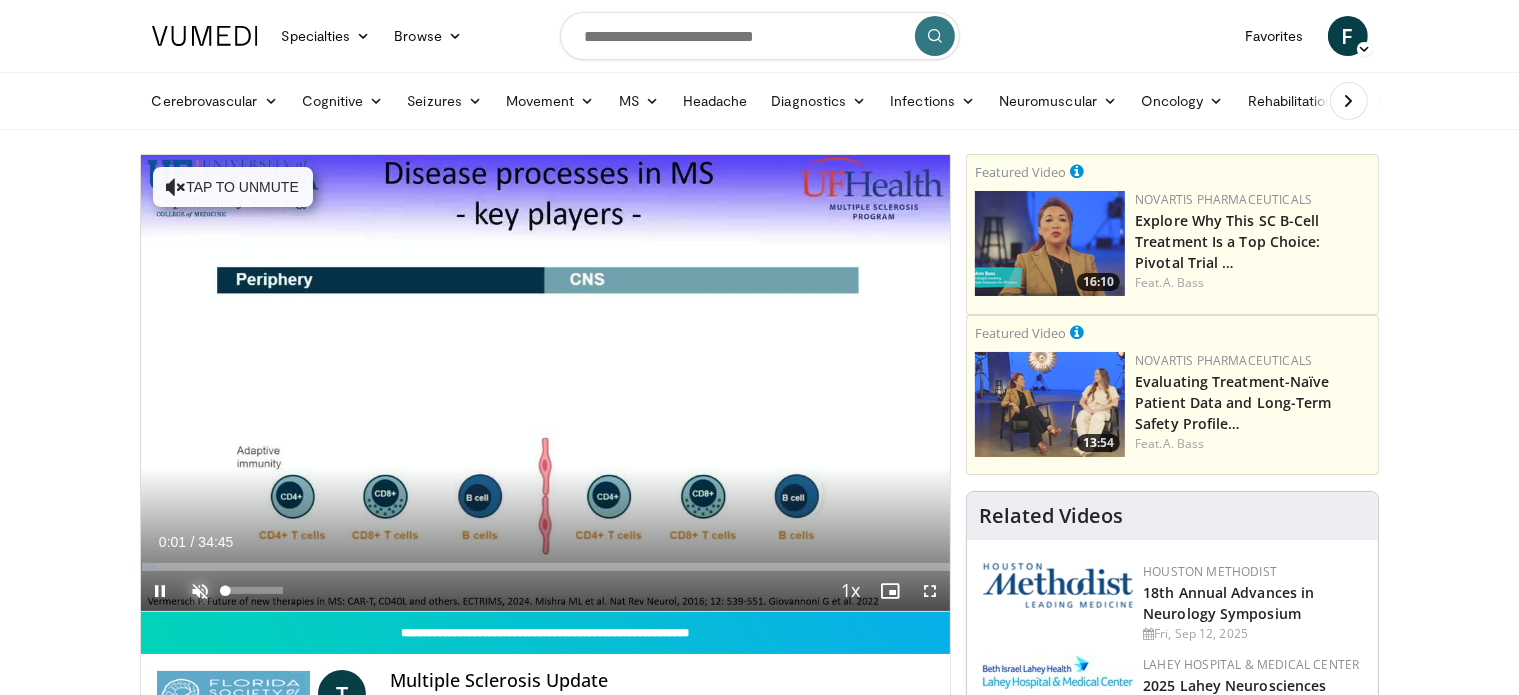 click at bounding box center (201, 591) 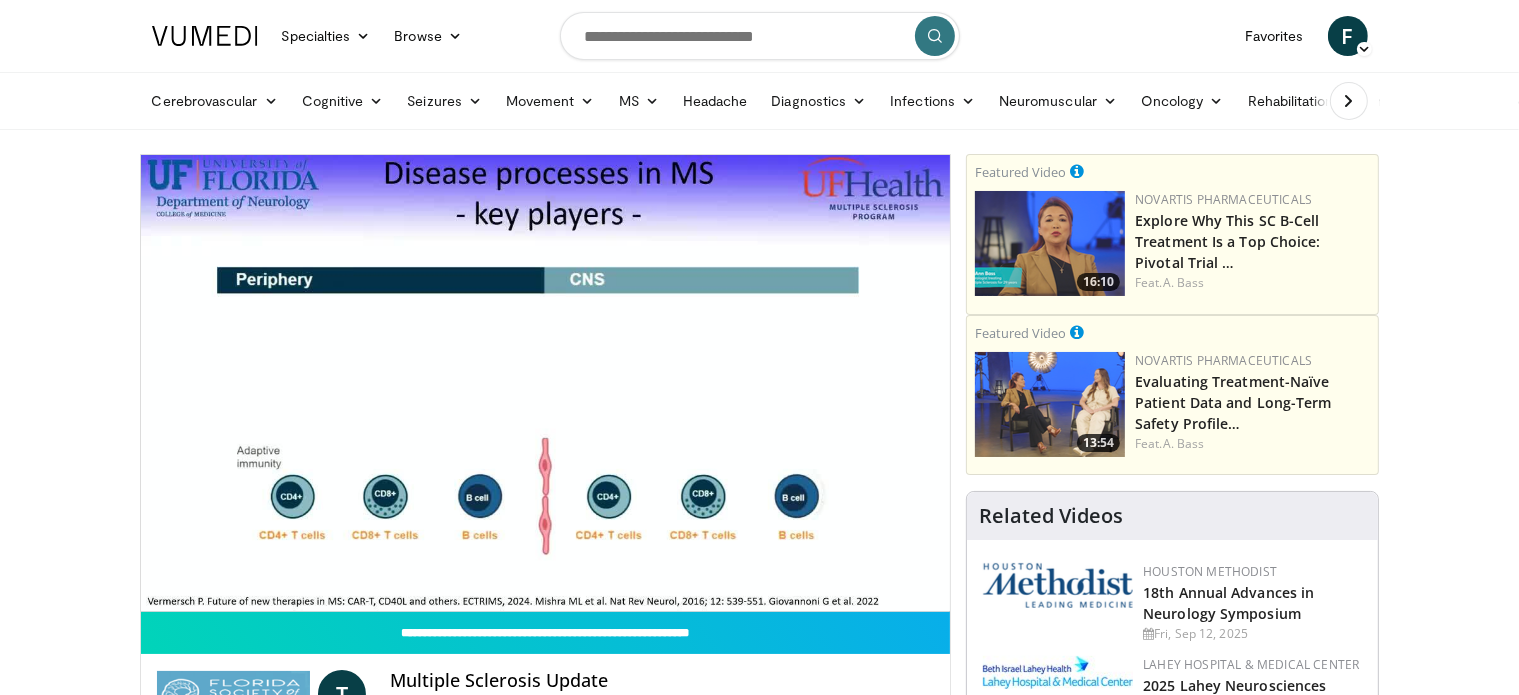 click on "Specialties
Adult & Family Medicine
Allergy, Asthma, Immunology
Anesthesiology
Cardiology
Dental
Dermatology
Endocrinology
Gastroenterology & Hepatology
General Surgery
Hematology & Oncology
Infectious Disease
Nephrology
Neurology
Neurosurgery
Obstetrics & Gynecology
Ophthalmology
Oral Maxillofacial
Orthopaedics
Otolaryngology
Pediatrics
Plastic Surgery
Podiatry
Psychiatry
Pulmonology
Radiation Oncology
Radiology
Rheumatology
Urology" at bounding box center (759, 1996) 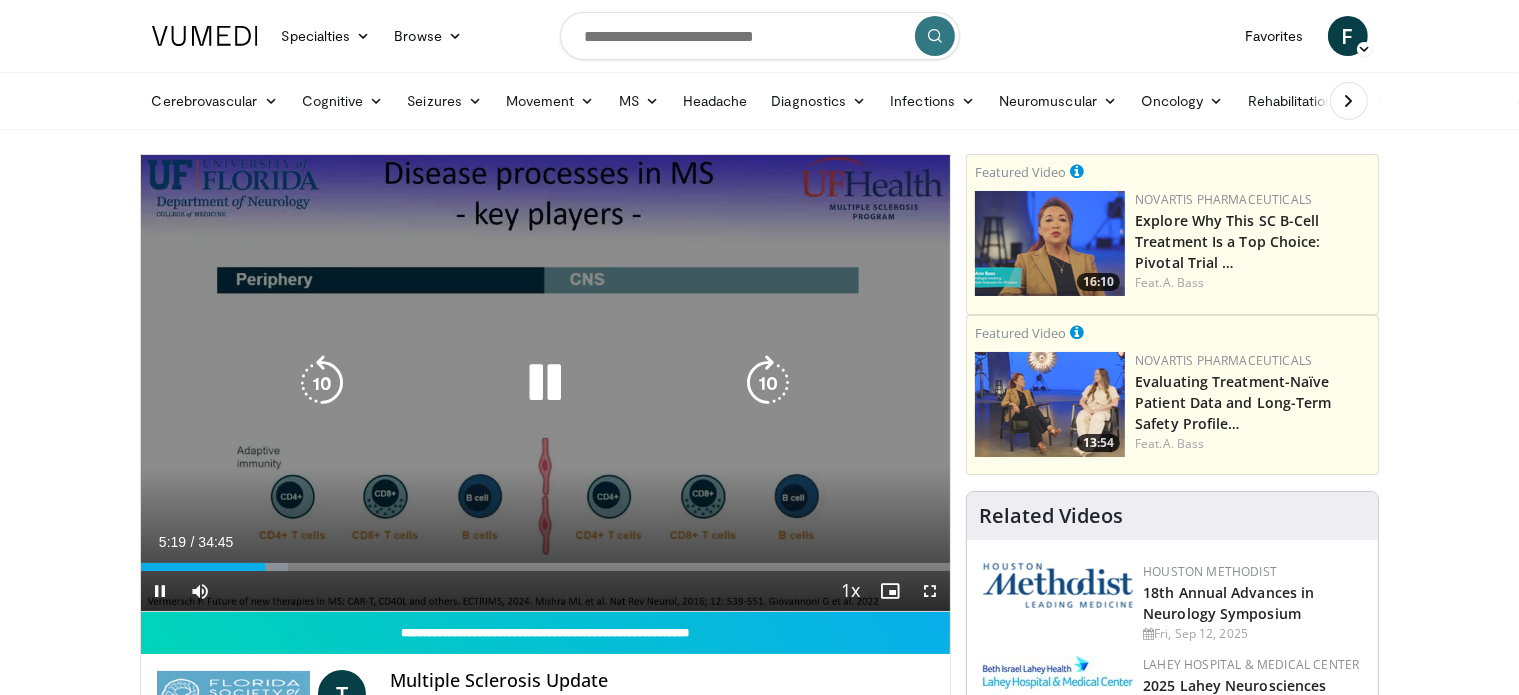 click at bounding box center (545, 383) 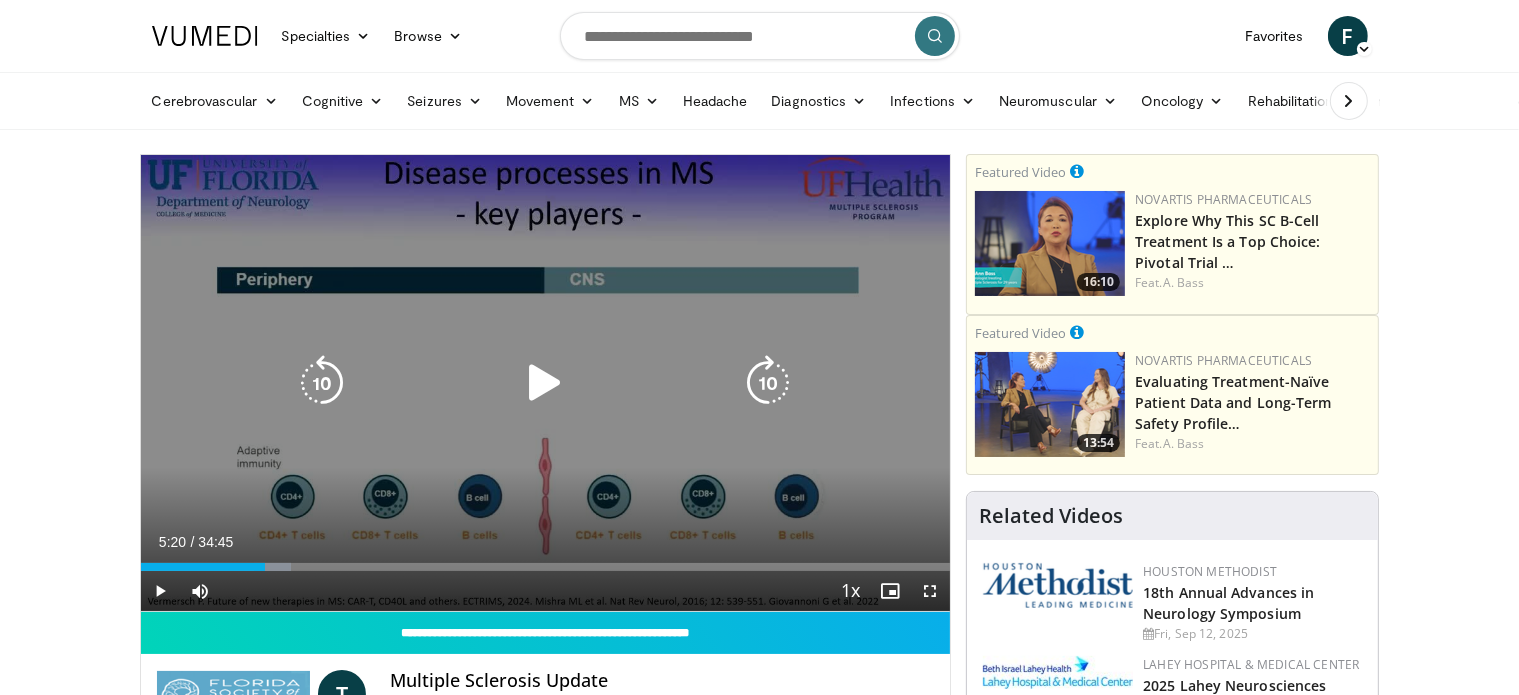 click at bounding box center [545, 383] 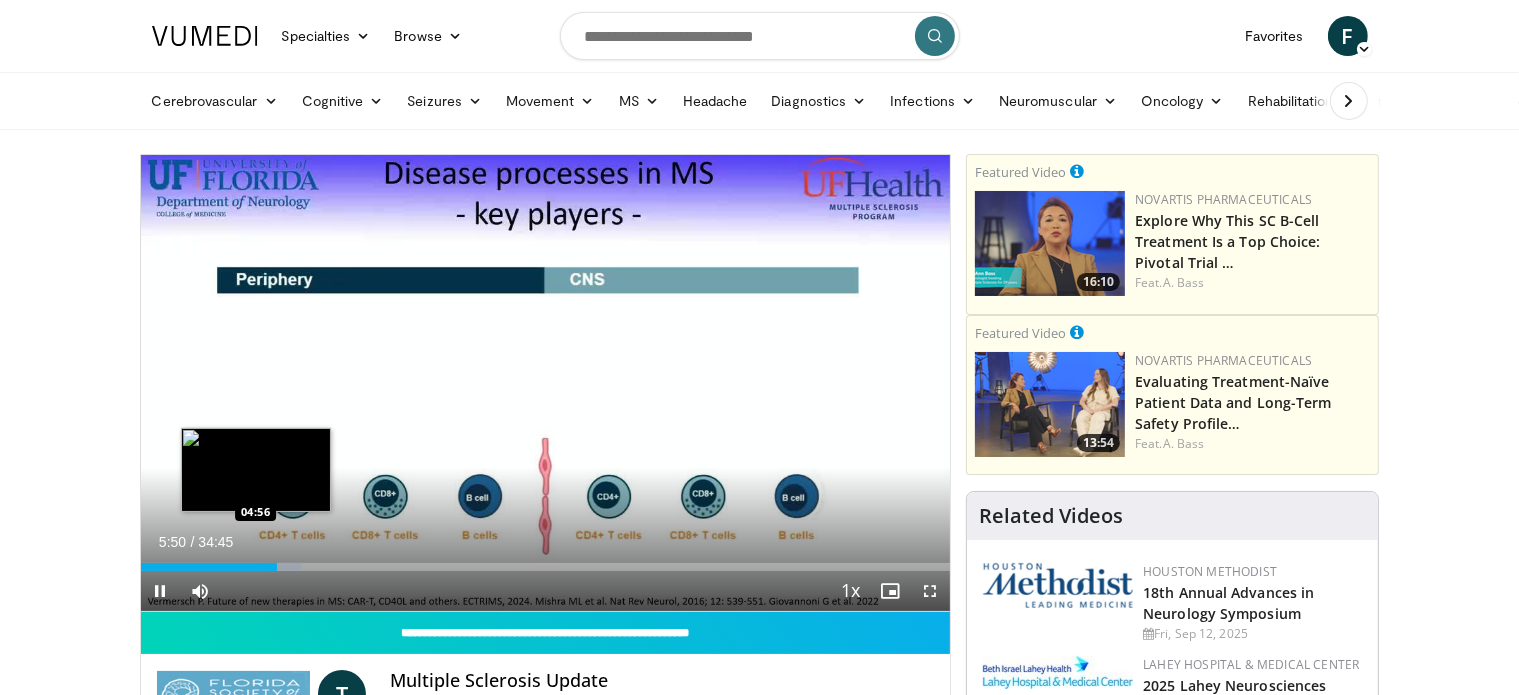 click on "Loaded :  19.98% [TIME] [TIME]" at bounding box center (546, 561) 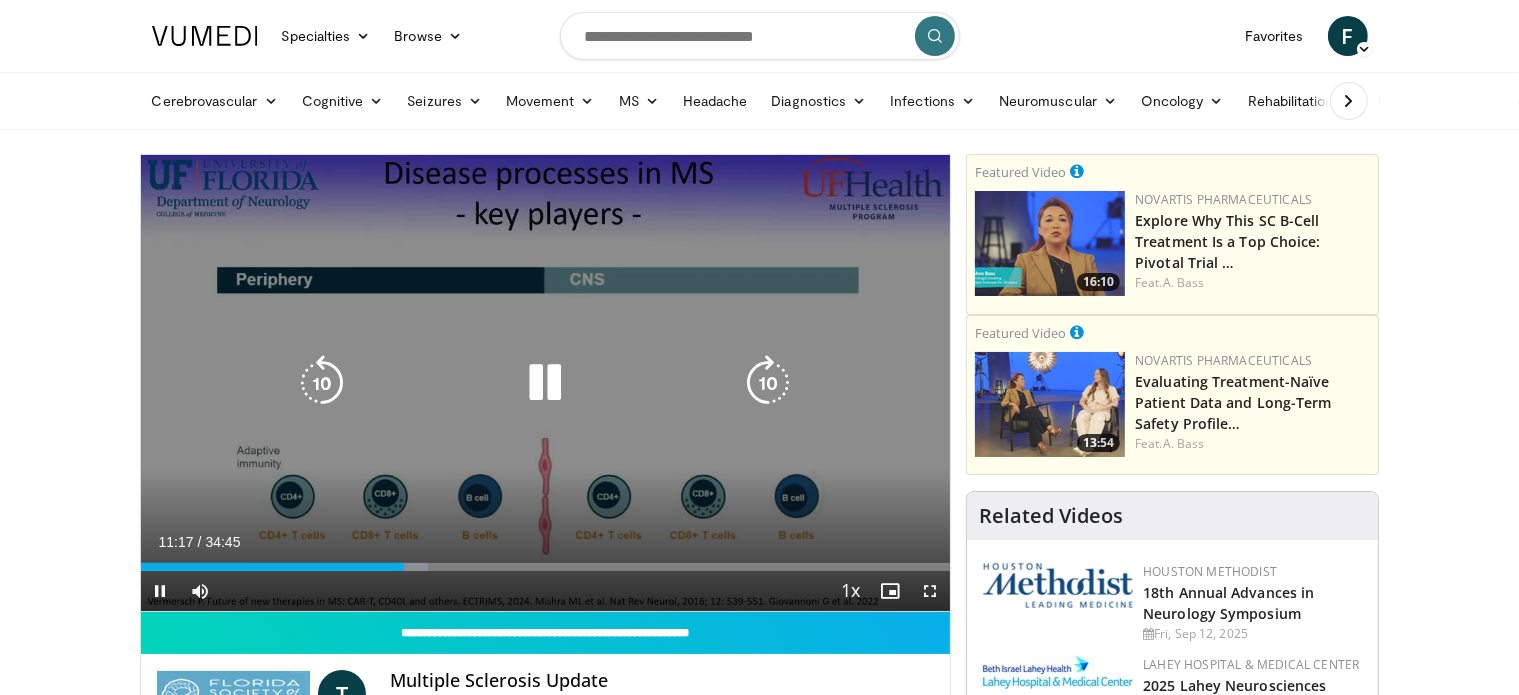 click on "10 seconds
Tap to unmute" at bounding box center (546, 383) 